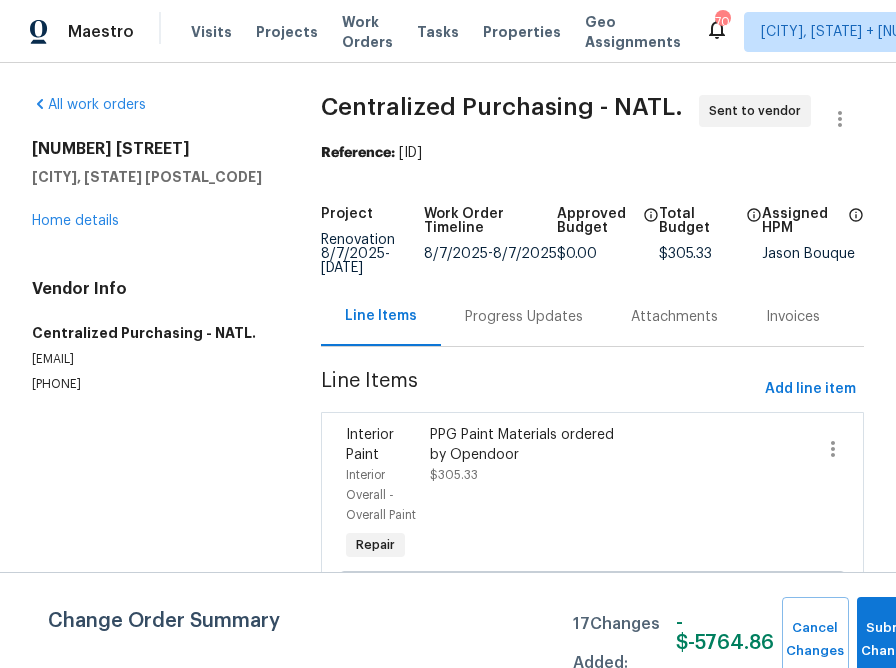 scroll, scrollTop: 0, scrollLeft: 0, axis: both 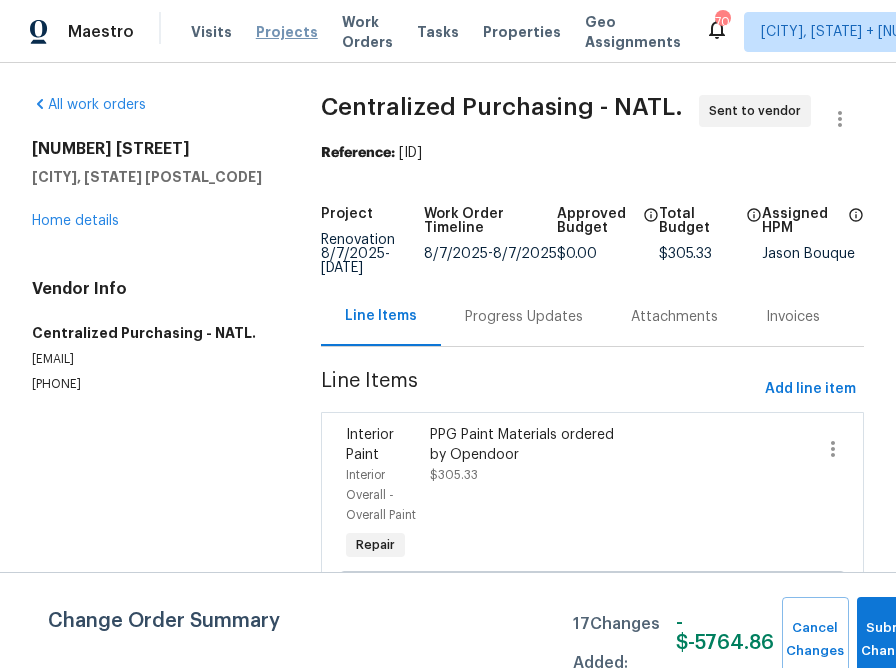 click on "Projects" at bounding box center (287, 32) 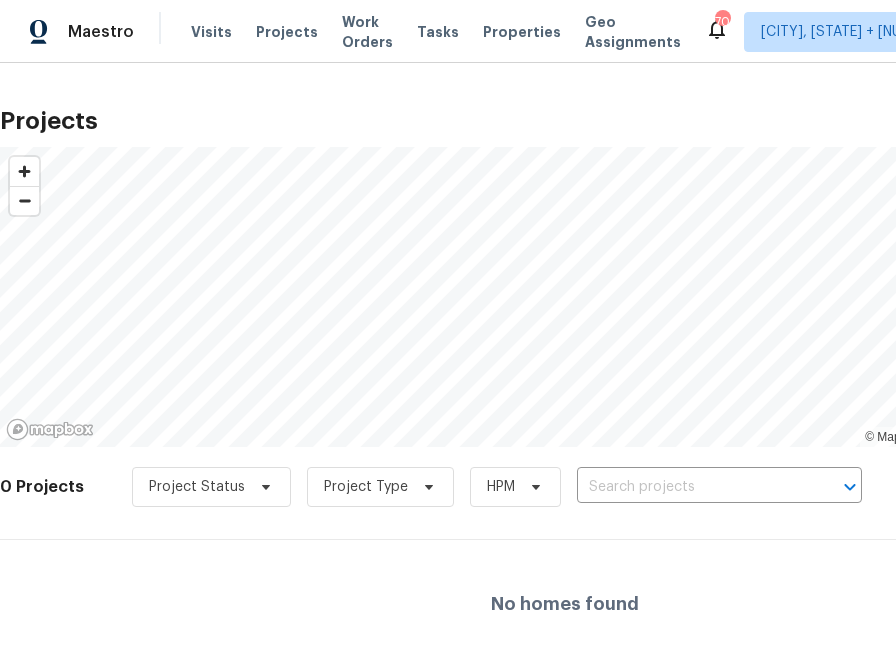 click on "Visits Projects Work Orders Tasks Properties Geo Assignments" at bounding box center [448, 32] 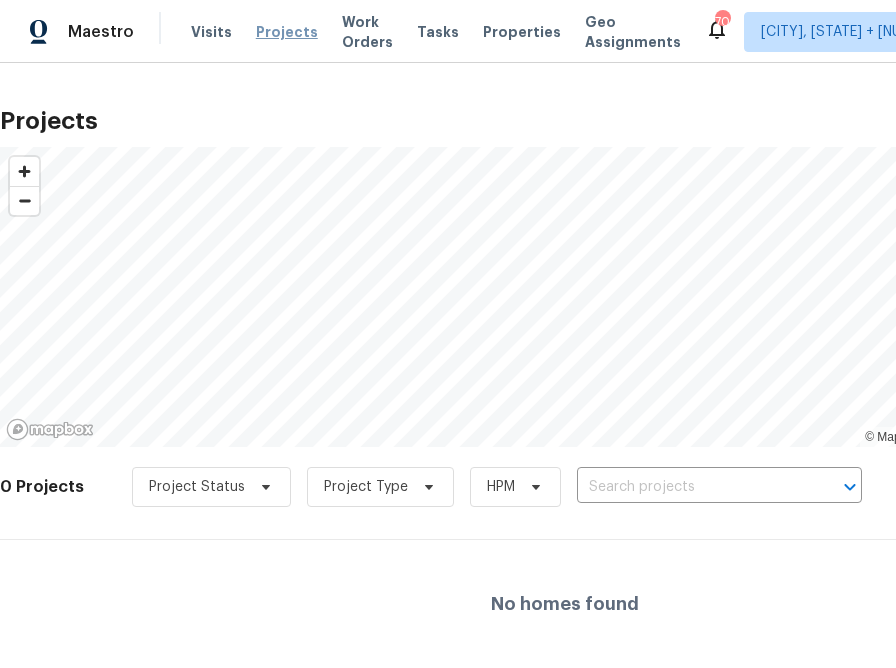 click on "Projects" at bounding box center [287, 32] 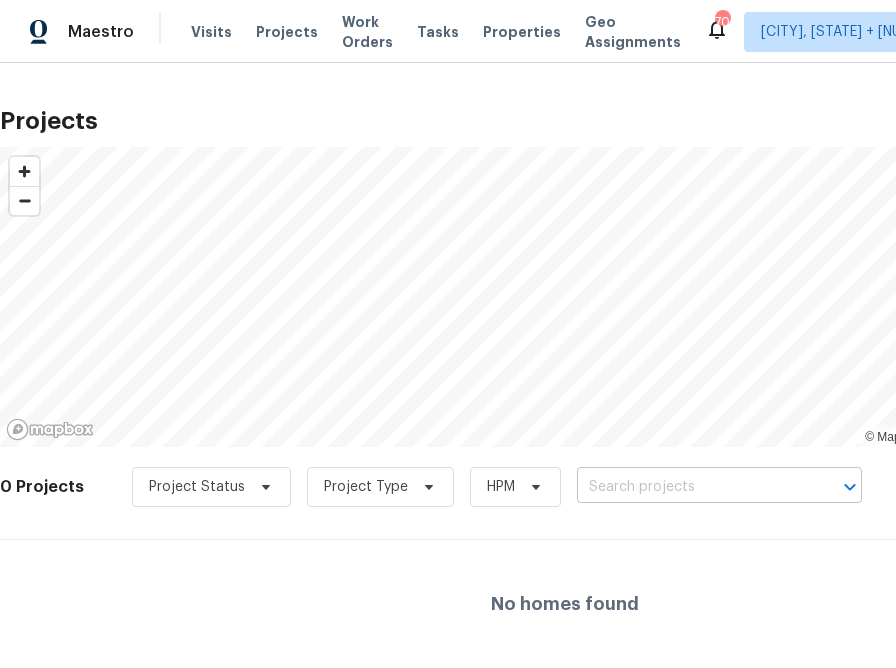 click at bounding box center (691, 487) 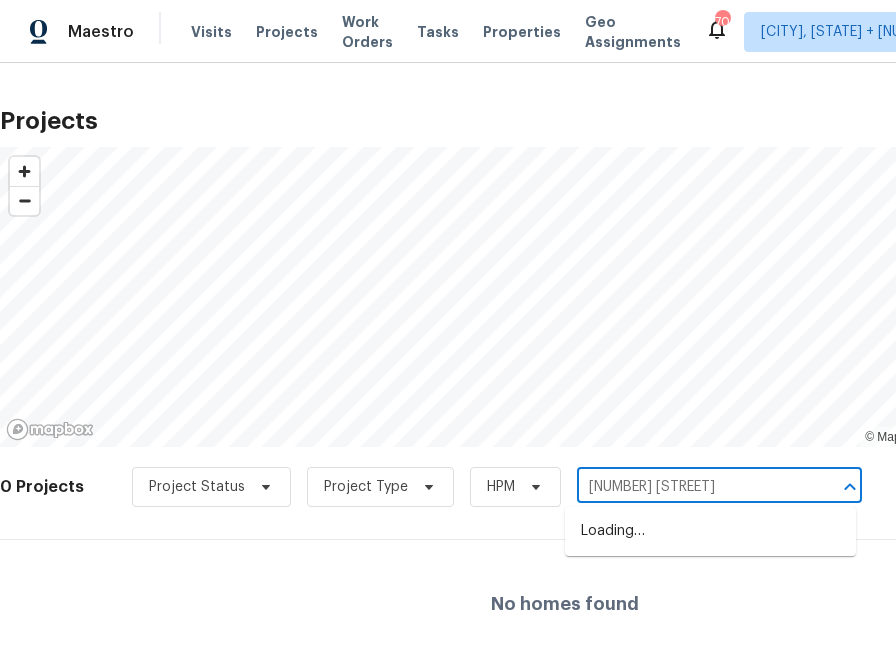 type on "1031 skyline" 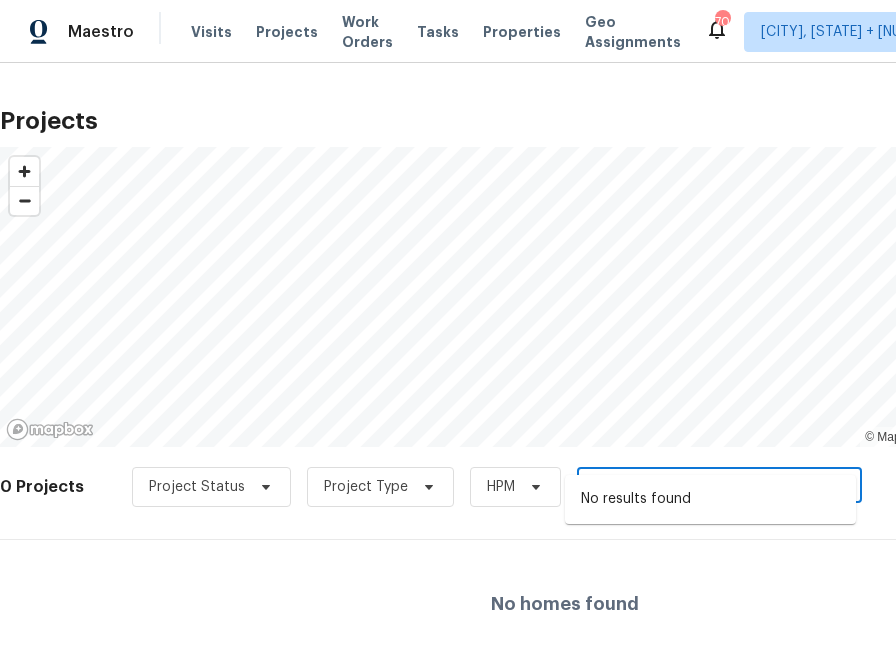 scroll, scrollTop: 32, scrollLeft: 0, axis: vertical 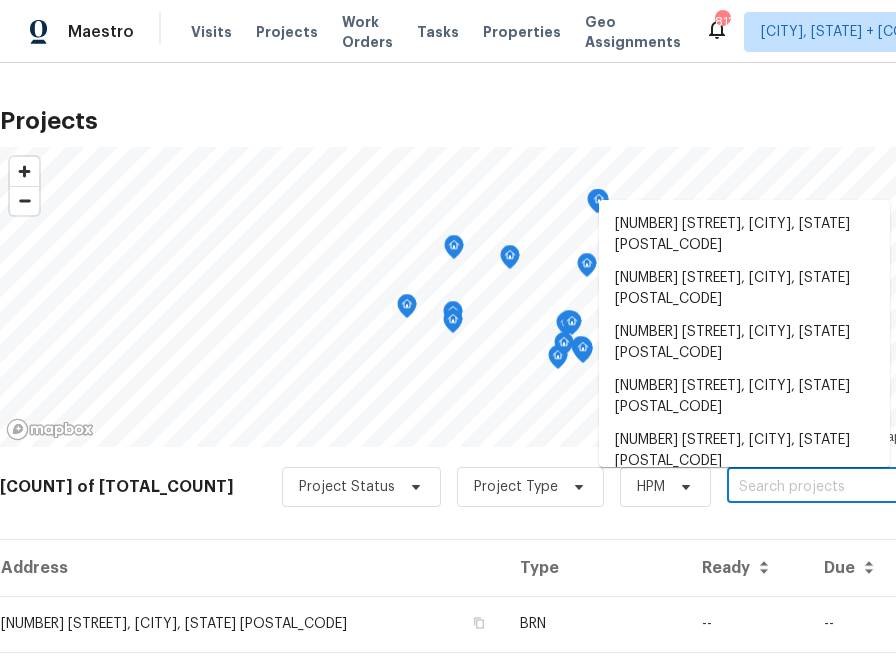 click at bounding box center (841, 487) 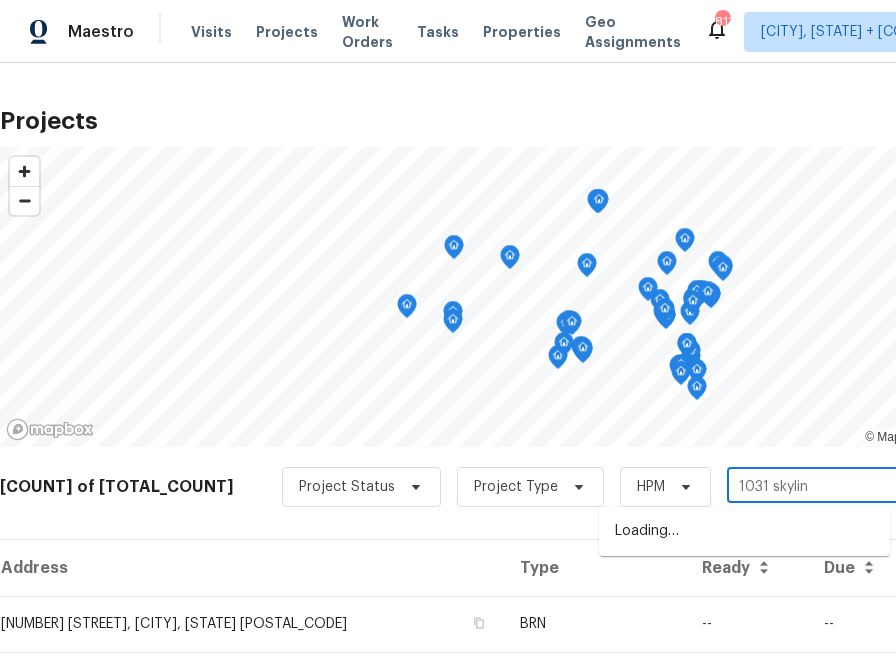 type on "1031 skyline" 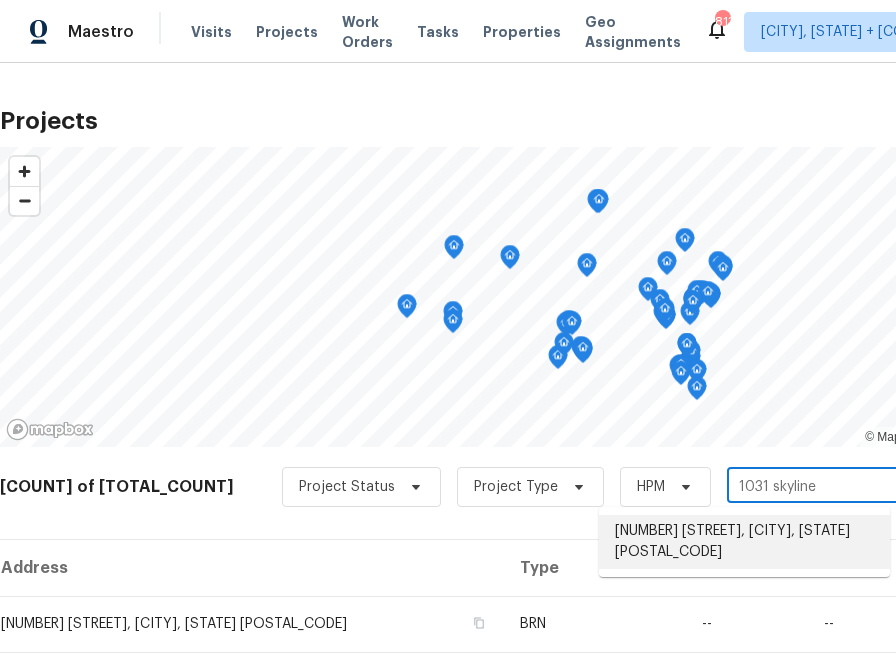 click on "[NUMBER] [STREET], [CITY], [STATE] [POSTAL_CODE]" at bounding box center [744, 542] 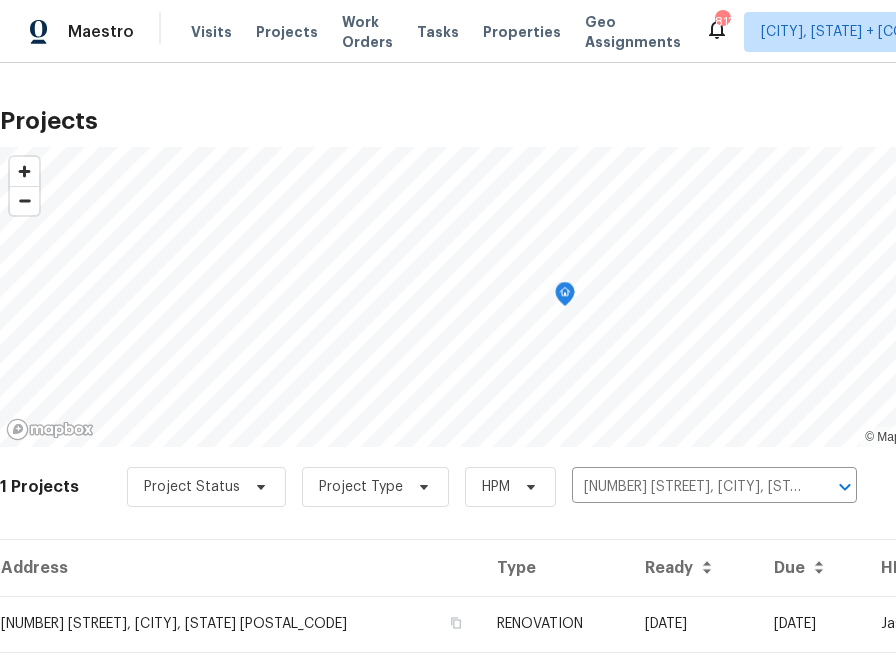 scroll, scrollTop: 48, scrollLeft: 0, axis: vertical 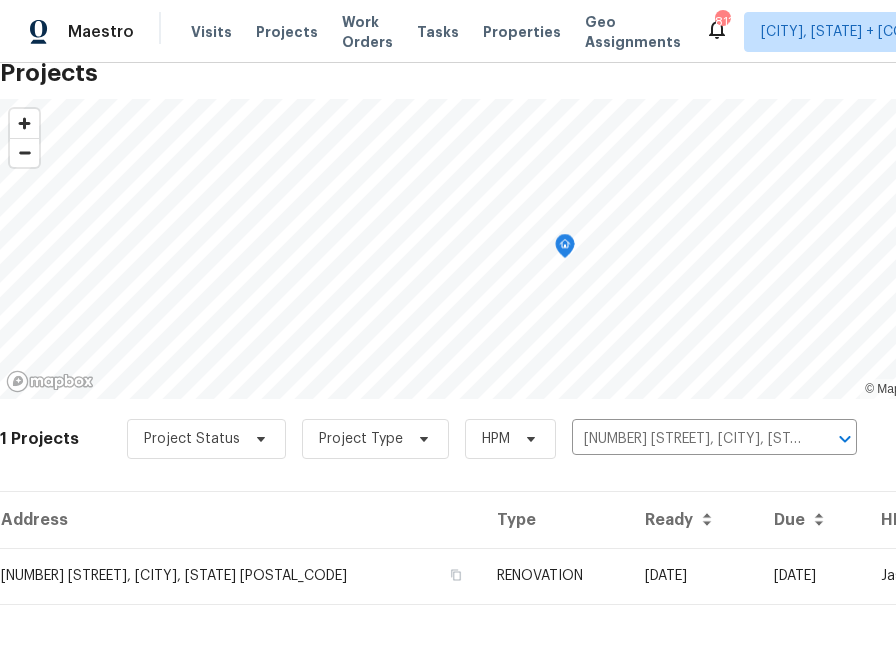 click on "Address" at bounding box center [240, 520] 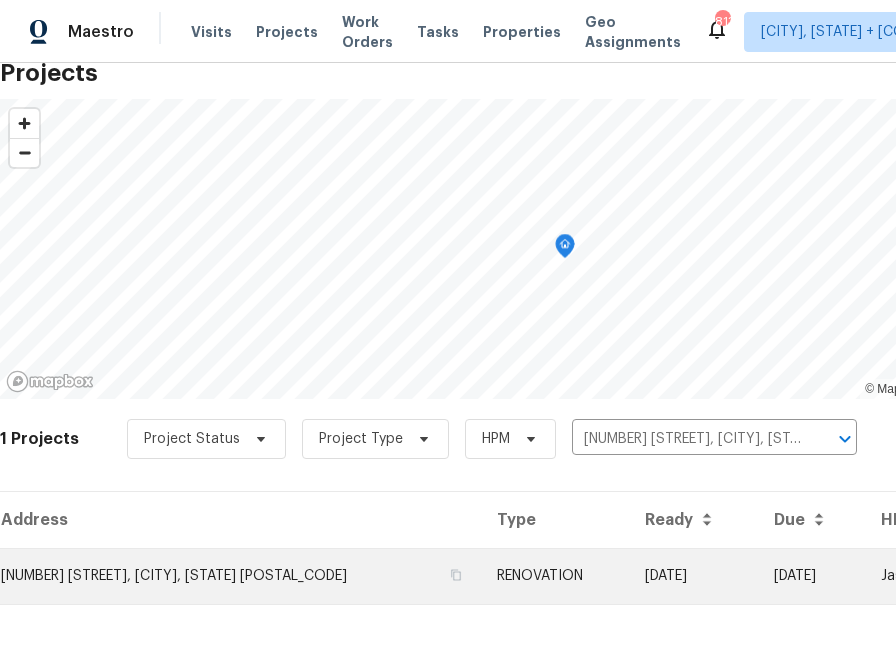 click on "[NUMBER] [STREET], [CITY], [STATE] [POSTAL_CODE]" at bounding box center [240, 576] 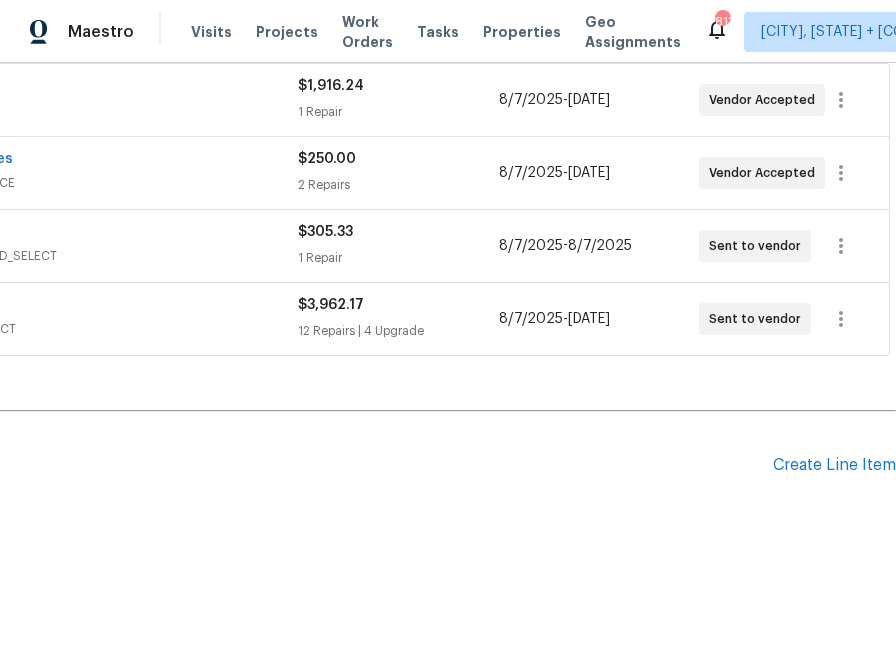 scroll, scrollTop: 383, scrollLeft: 0, axis: vertical 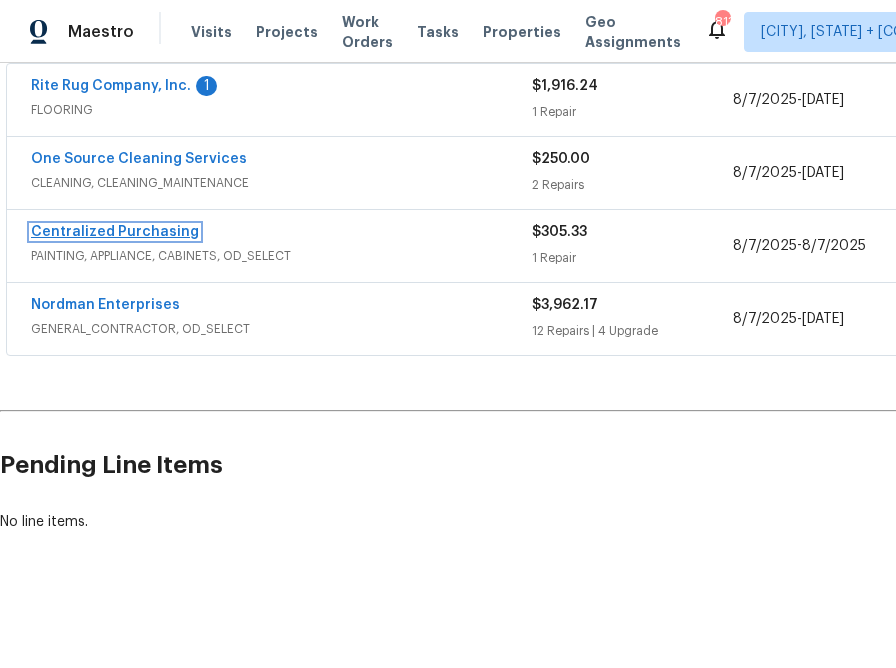 click on "Centralized Purchasing" at bounding box center (115, 232) 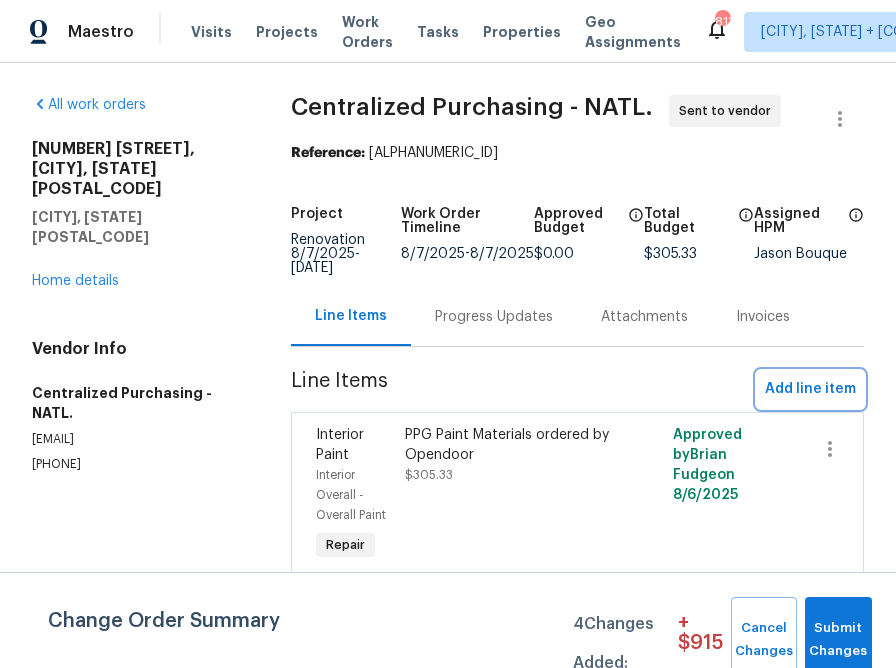click on "Add line item" at bounding box center [810, 389] 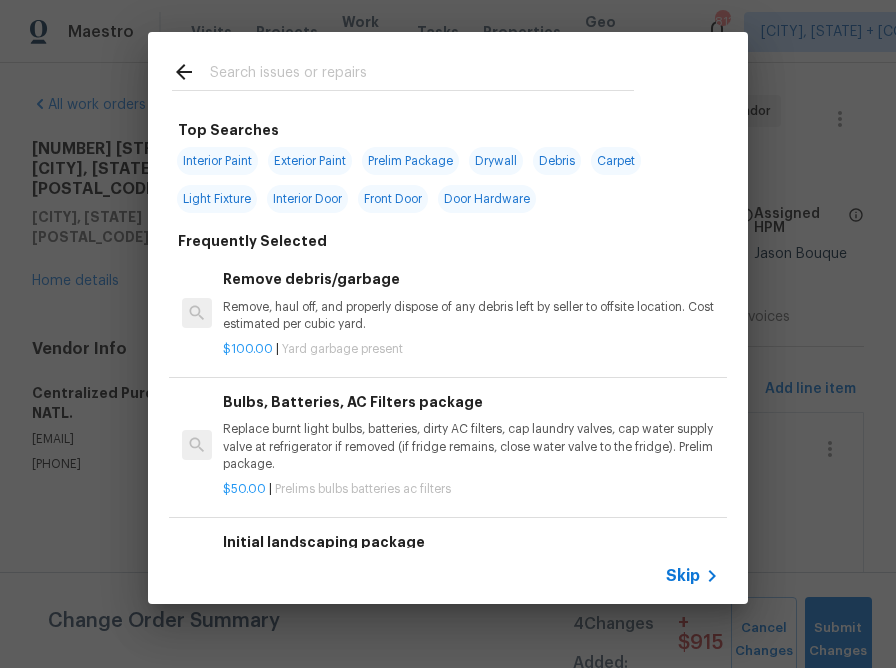 click on "Skip" at bounding box center (683, 576) 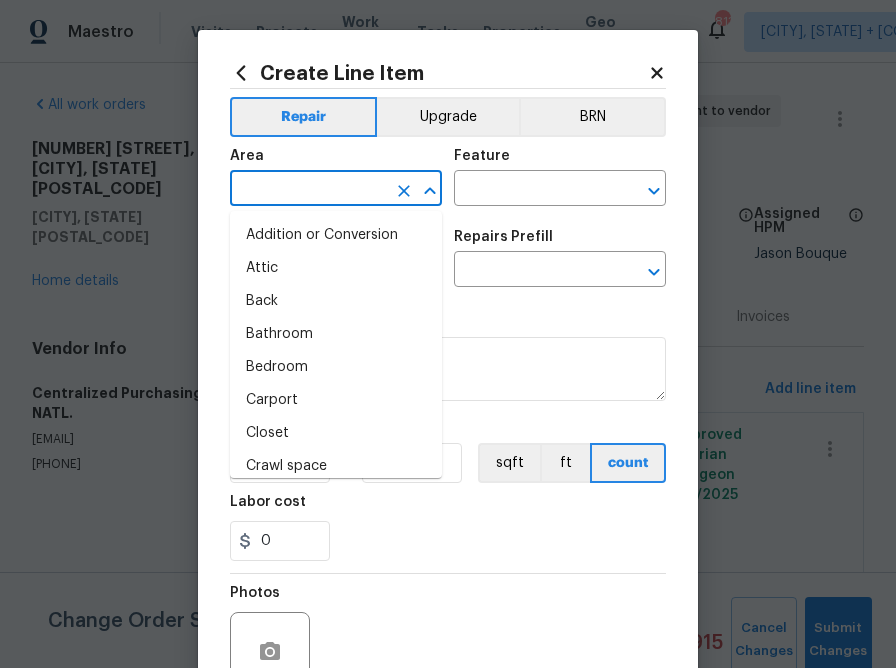 click at bounding box center [308, 190] 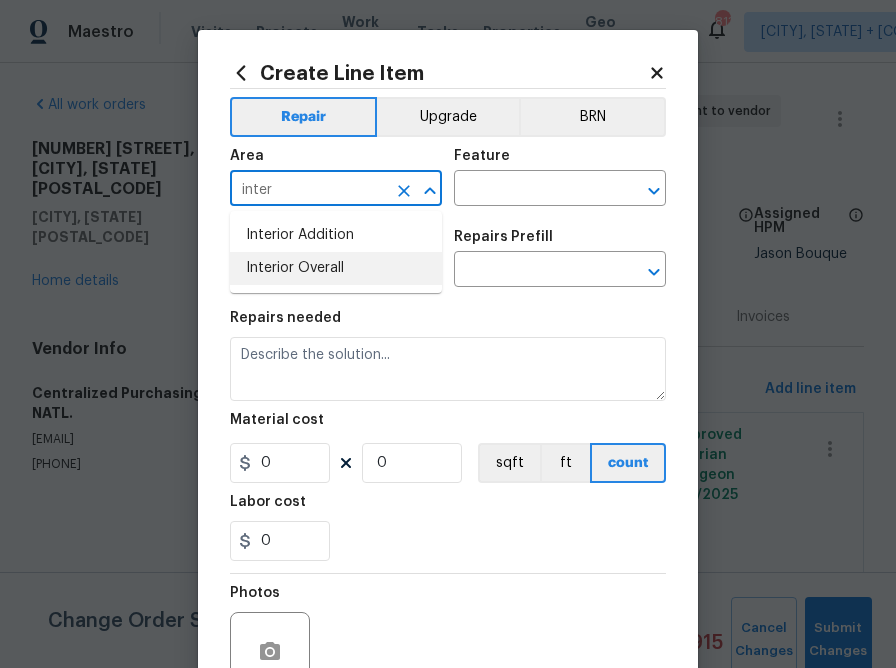 click on "Interior Overall" at bounding box center (336, 268) 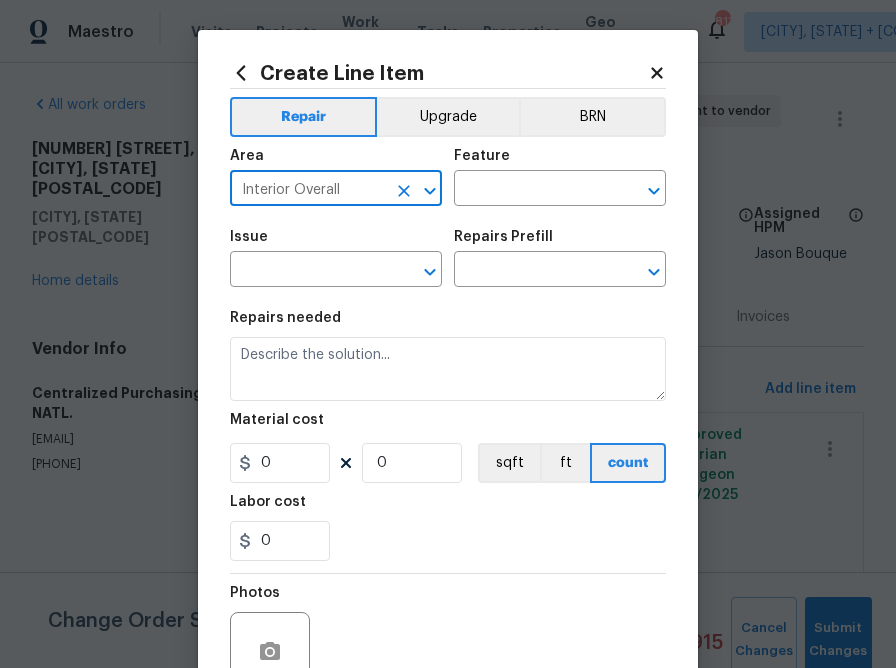 type on "Interior Overall" 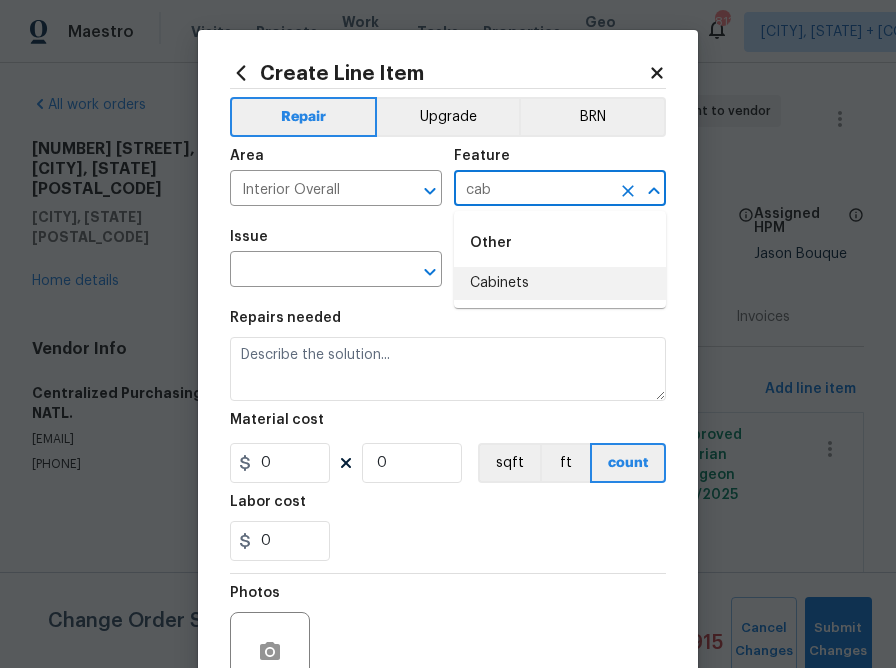 click on "Cabinets" at bounding box center [560, 283] 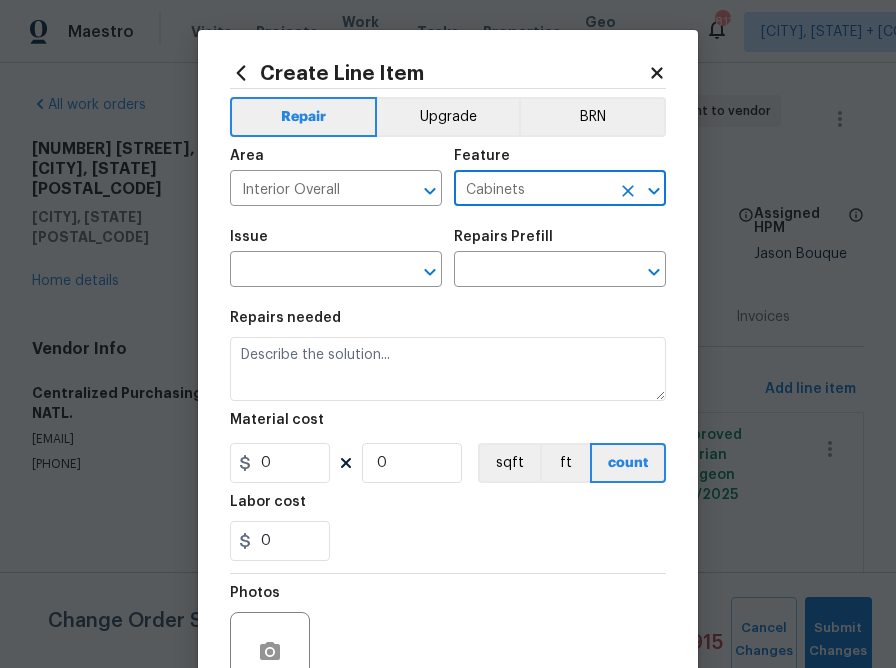 type on "Cabinets" 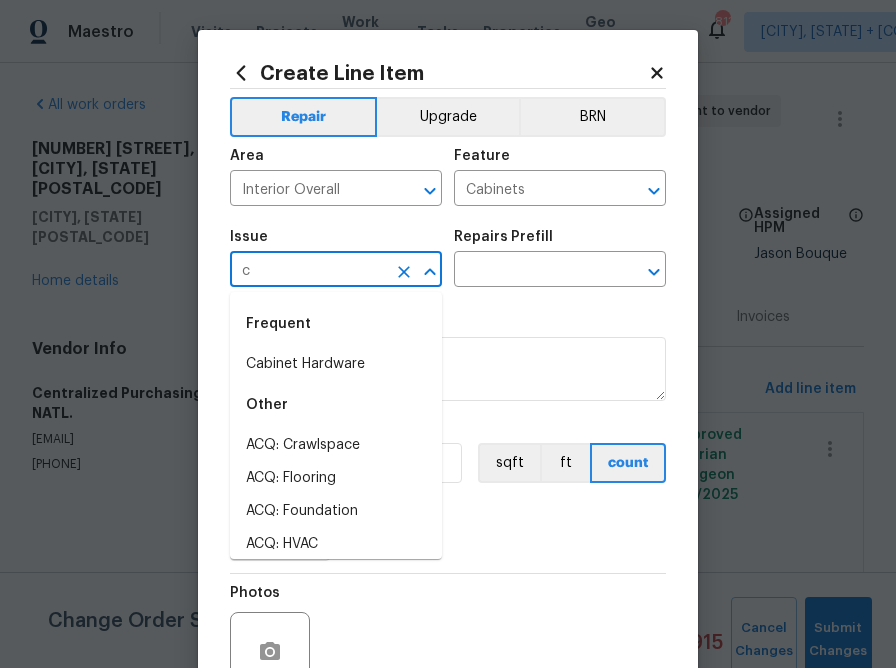 type on "ca" 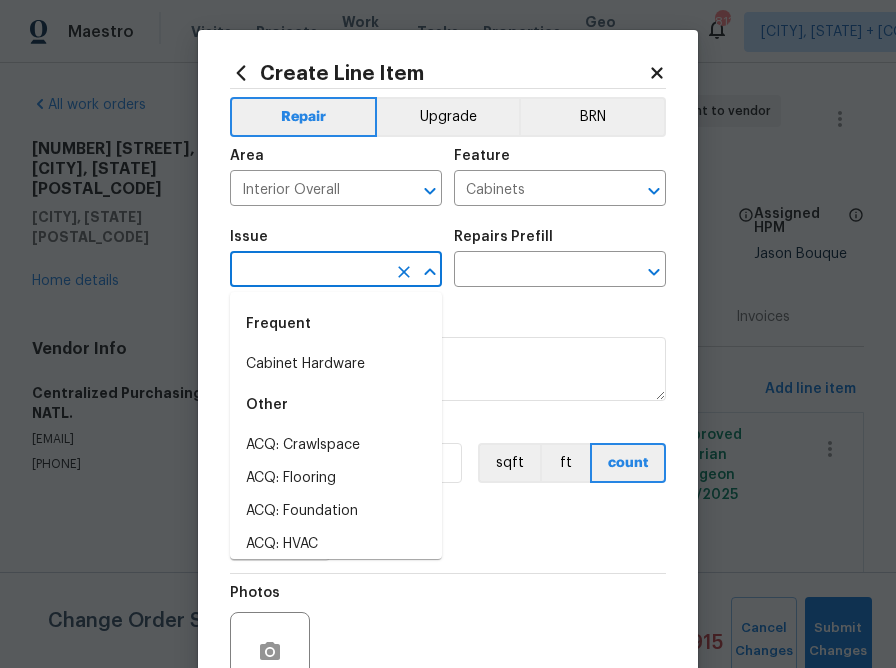 type on "c" 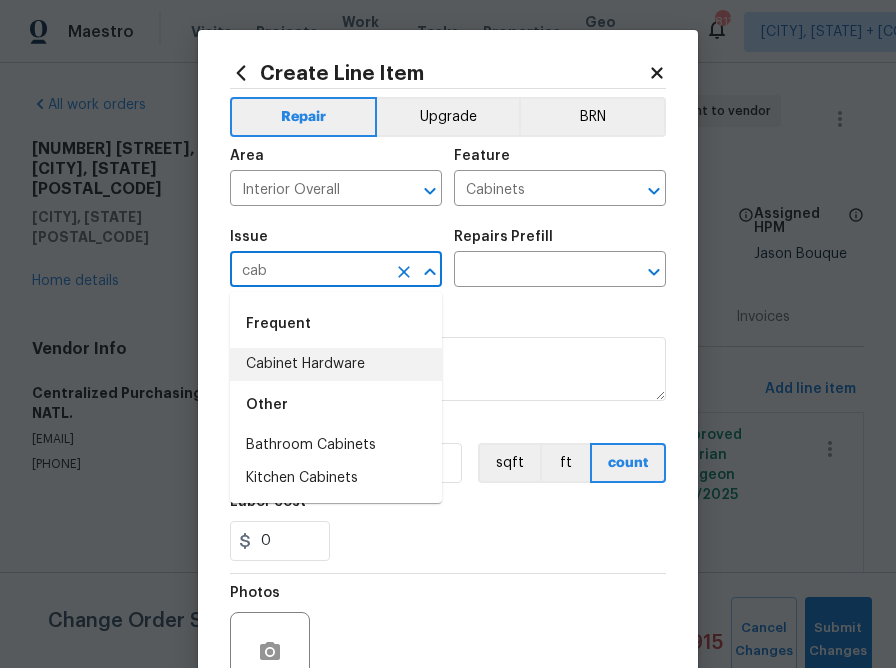 click on "Cabinet Hardware" at bounding box center [336, 364] 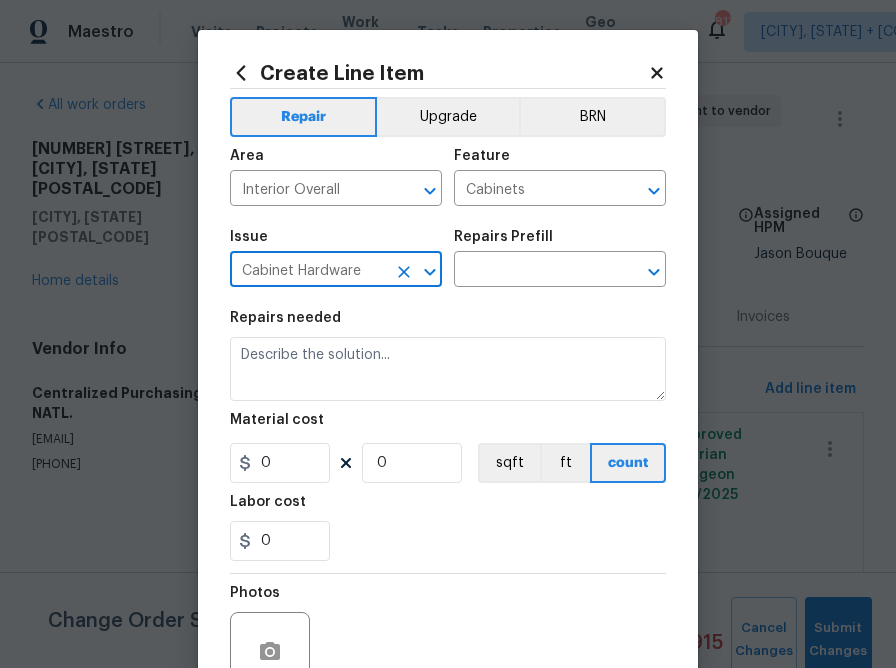 type on "Cabinet Hardware" 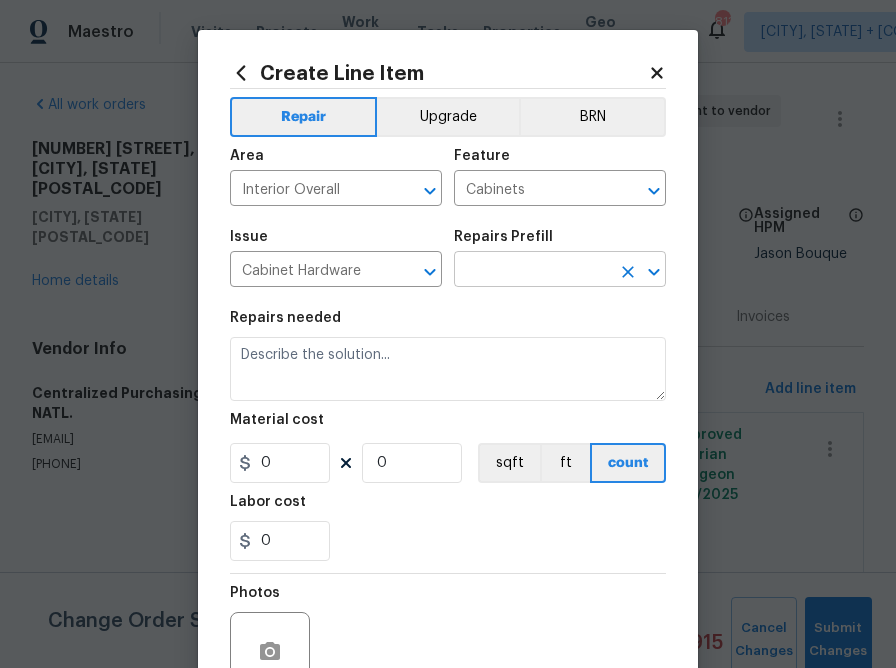 click at bounding box center (532, 271) 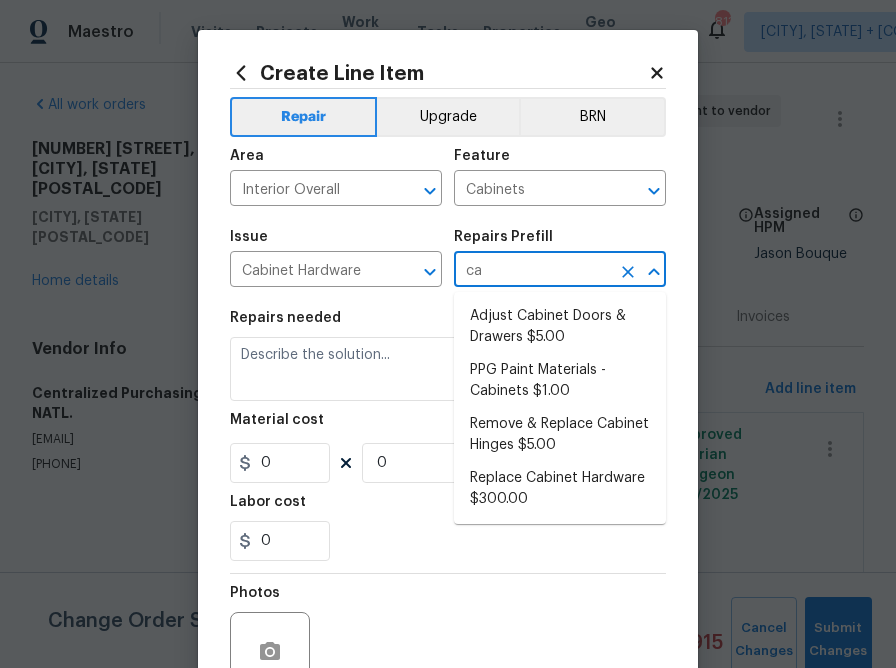 type on "cab" 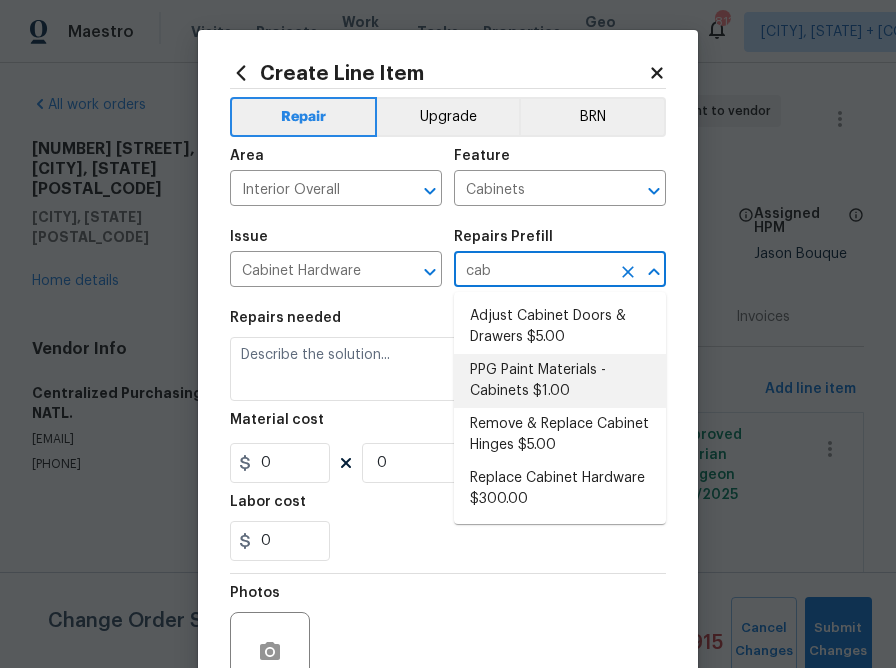 click on "PPG Paint Materials - Cabinets $1.00" at bounding box center (560, 381) 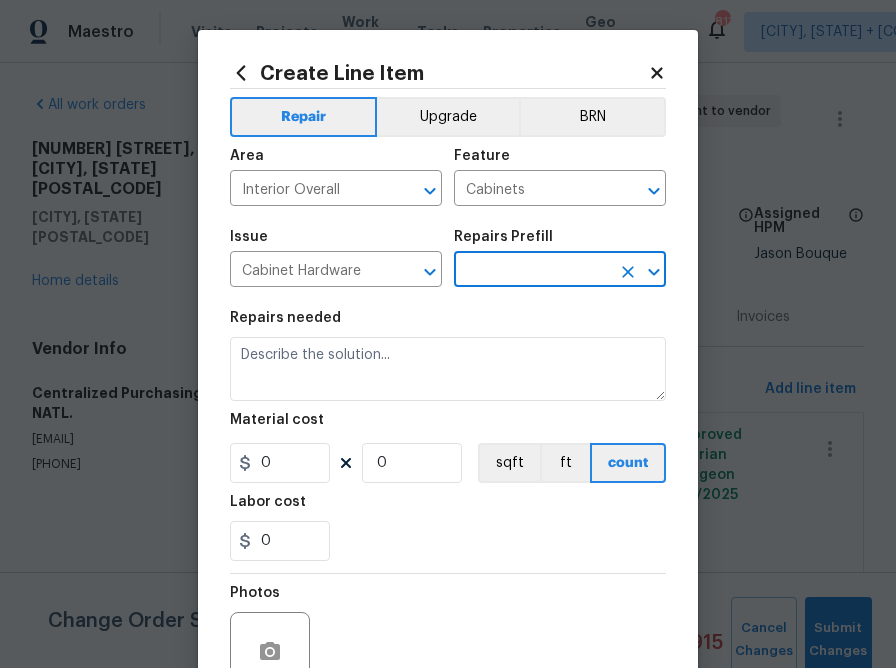 type on "PPG Paint Materials - Cabinets $1.00" 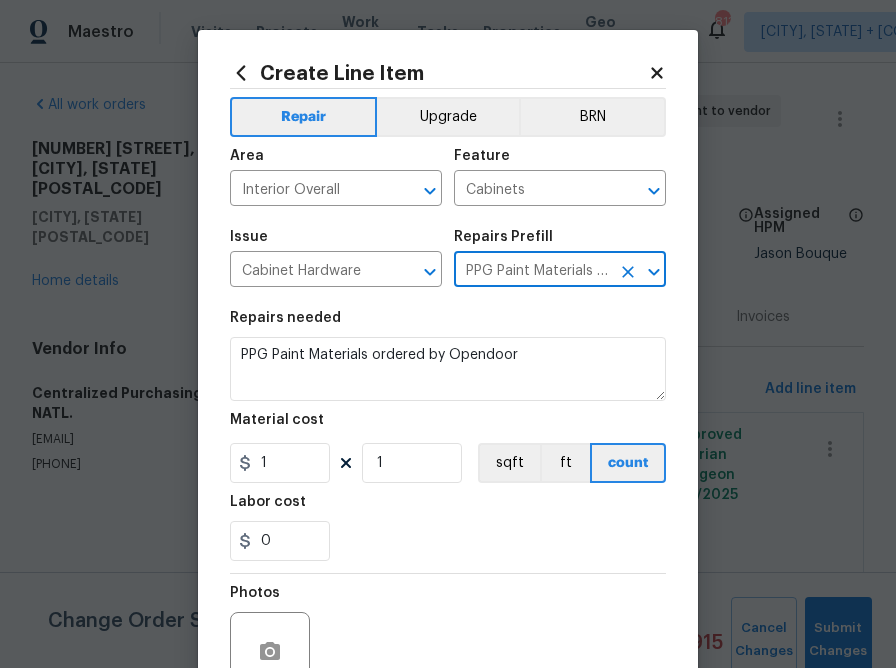 type on "PPG Paint Materials - Cabinets $1.00" 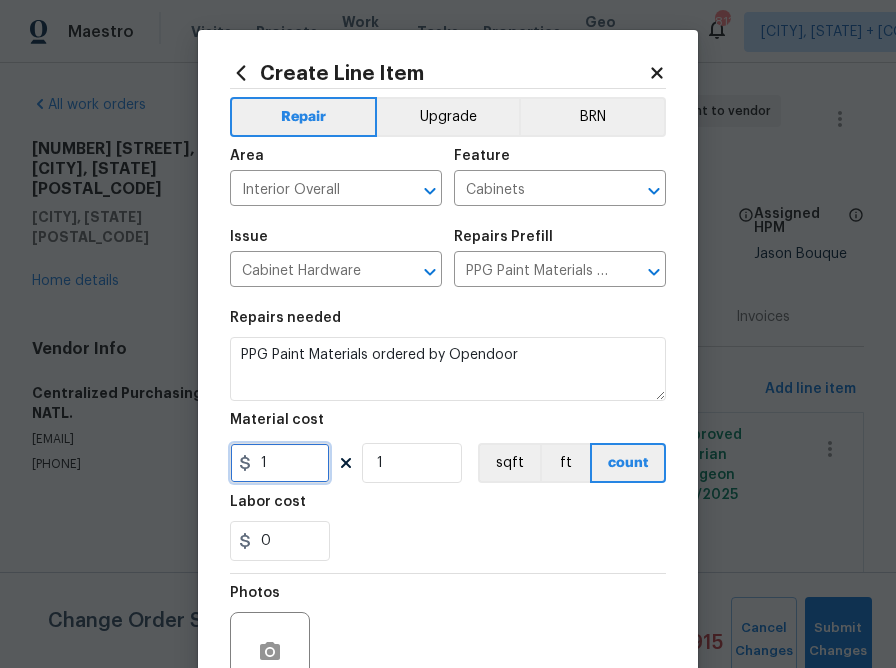 click on "1" at bounding box center (280, 463) 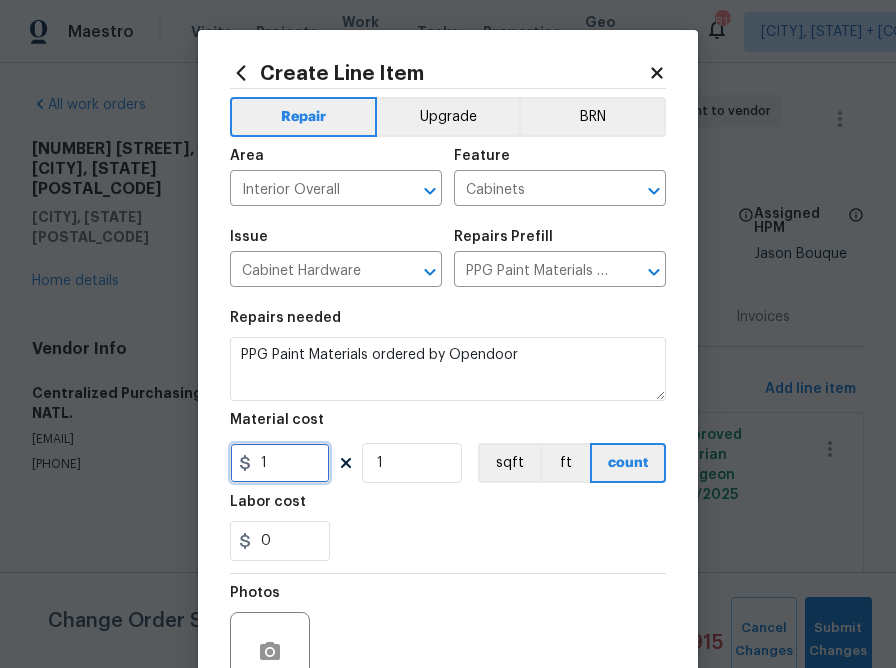 click on "1" at bounding box center (280, 463) 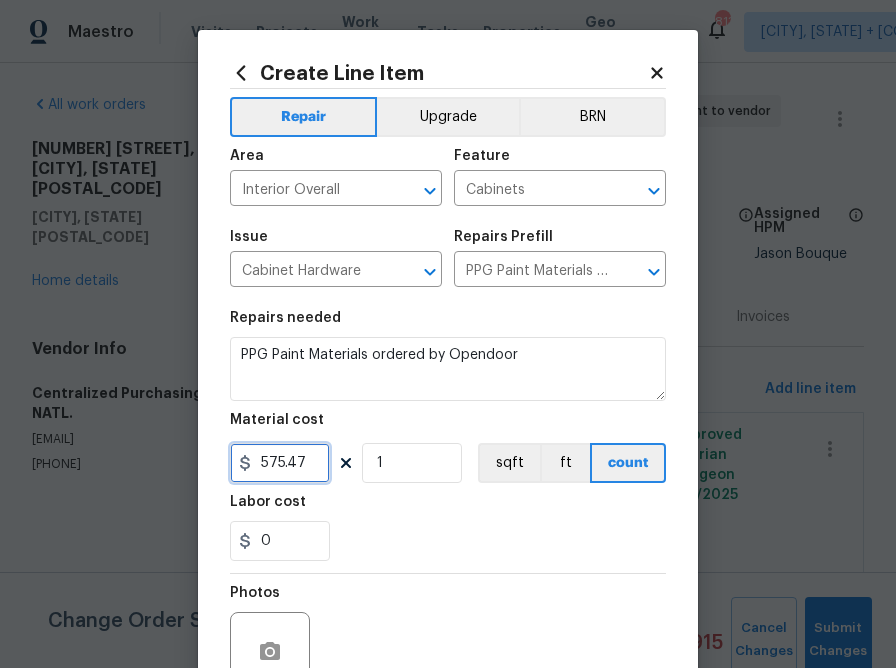 type on "575.47" 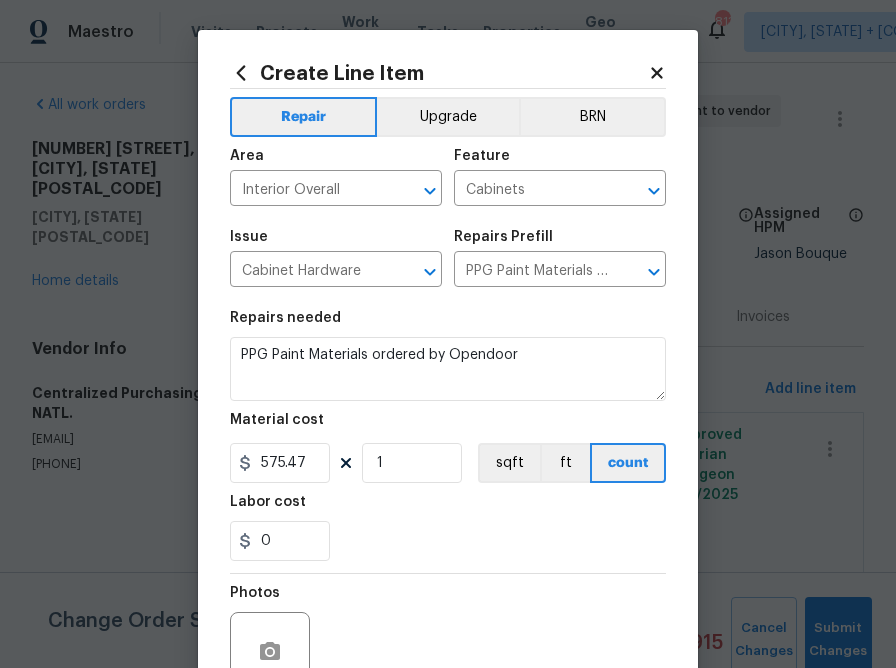 click on "0" at bounding box center (448, 541) 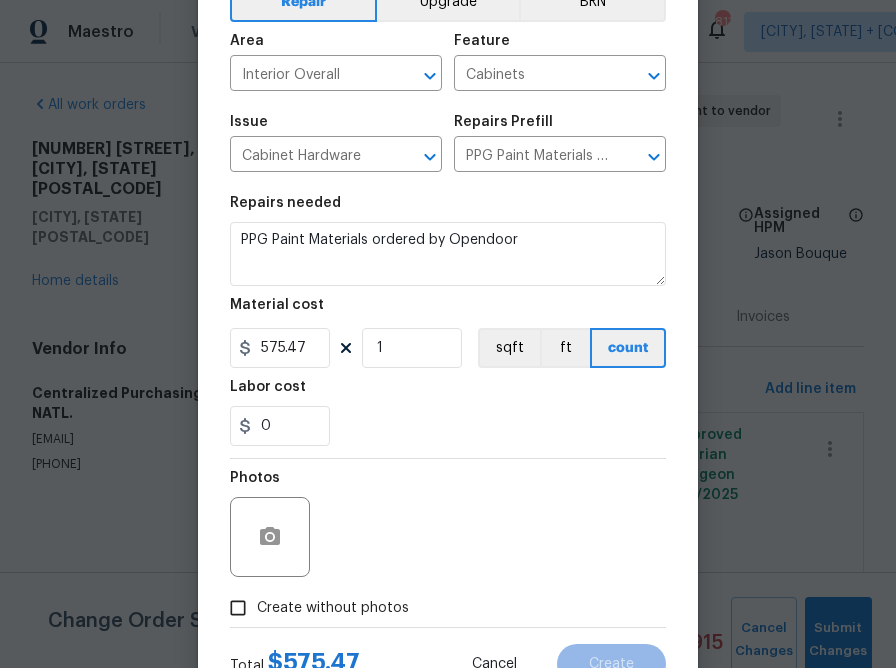 scroll, scrollTop: 194, scrollLeft: 0, axis: vertical 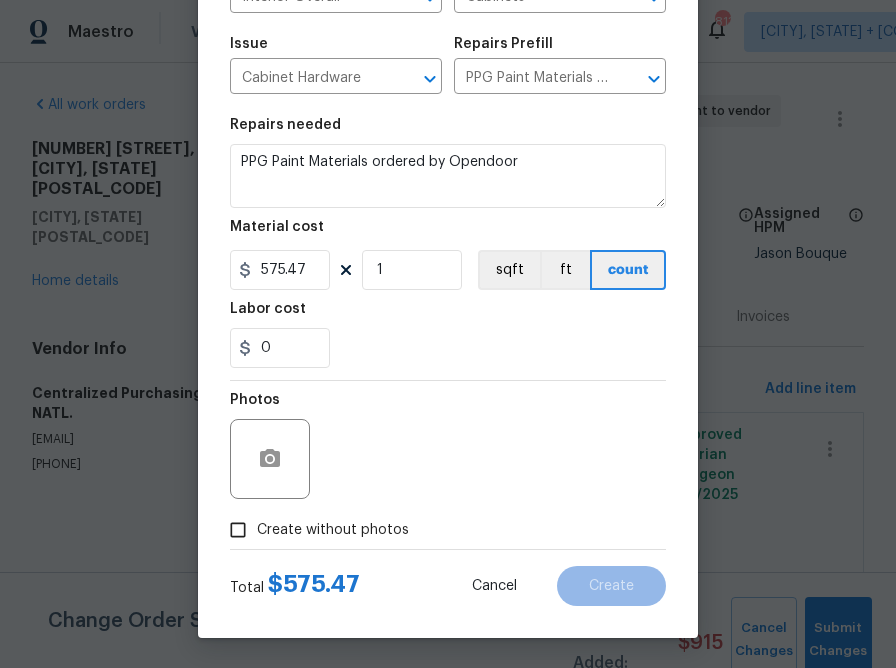 click on "Create without photos" at bounding box center [314, 530] 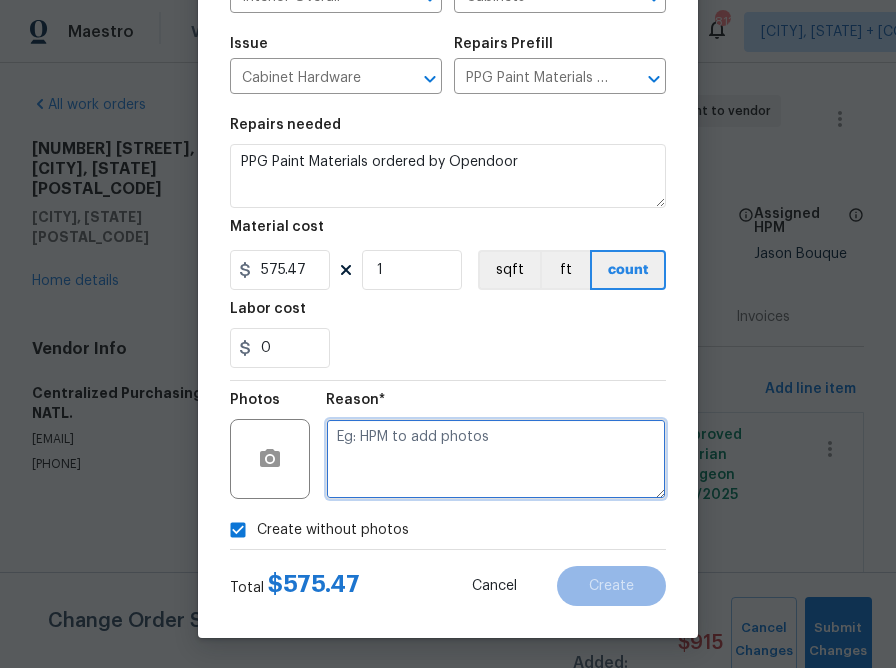 click at bounding box center (496, 459) 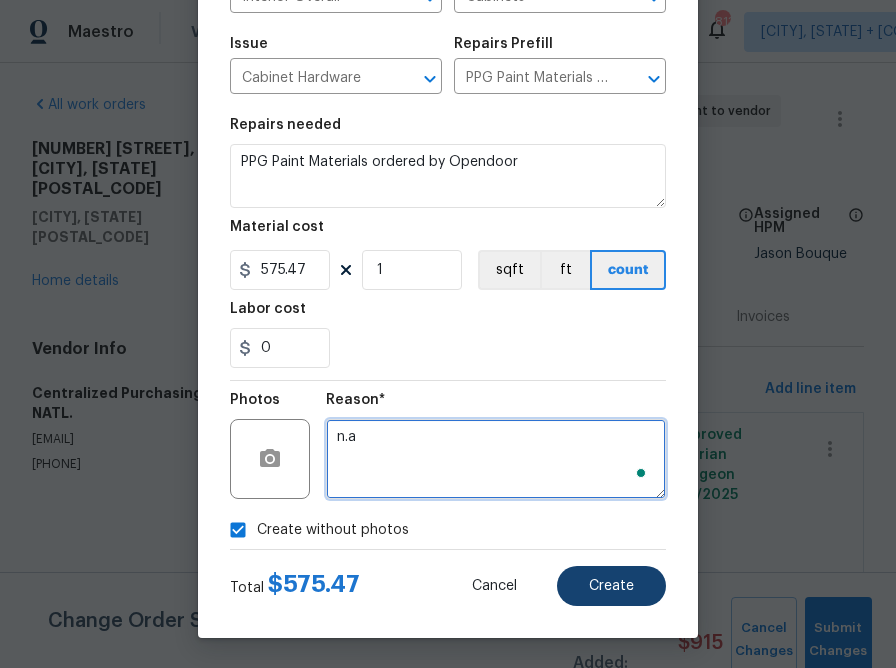 type on "n.a" 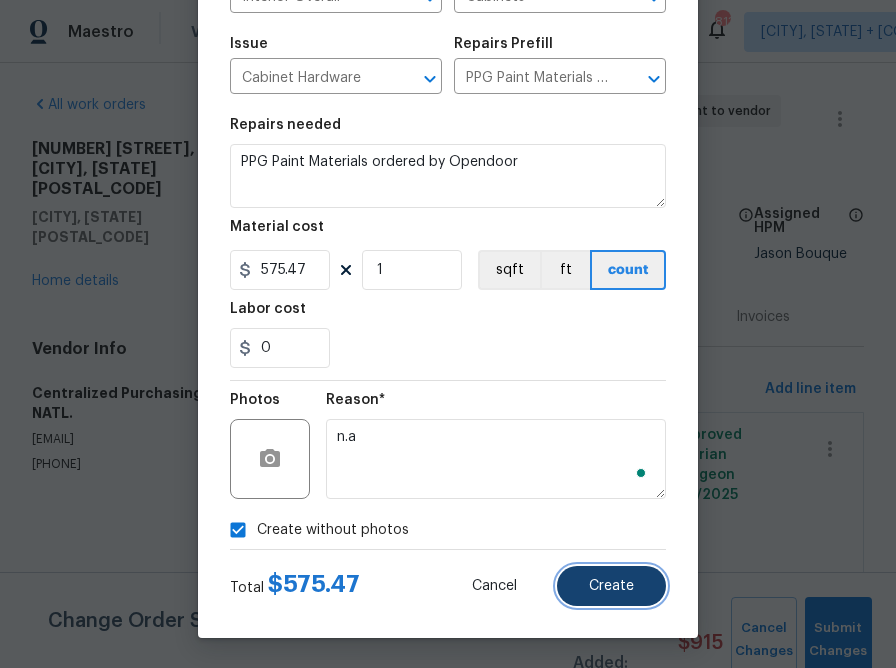 click on "Create" at bounding box center [611, 586] 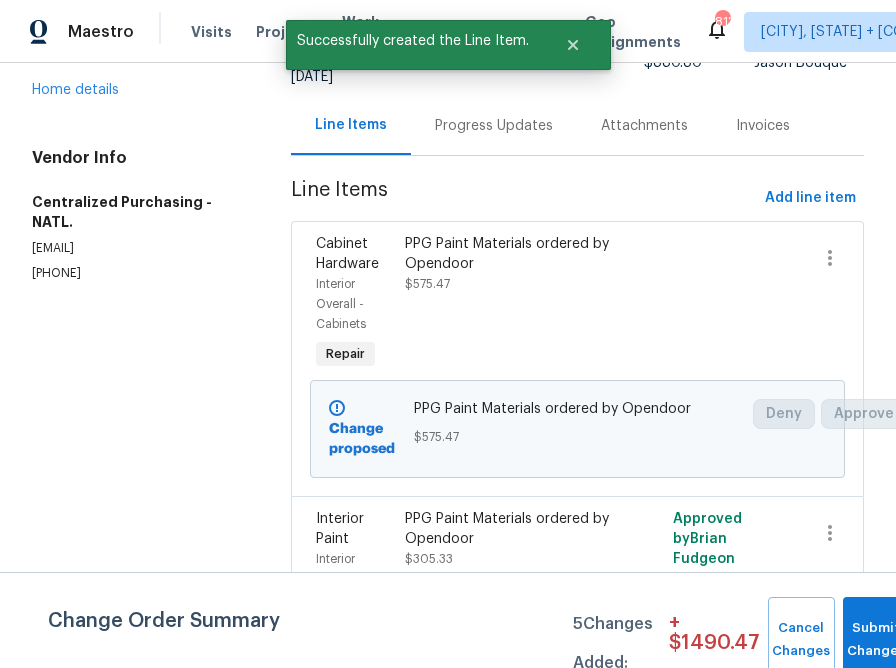 scroll, scrollTop: 193, scrollLeft: 0, axis: vertical 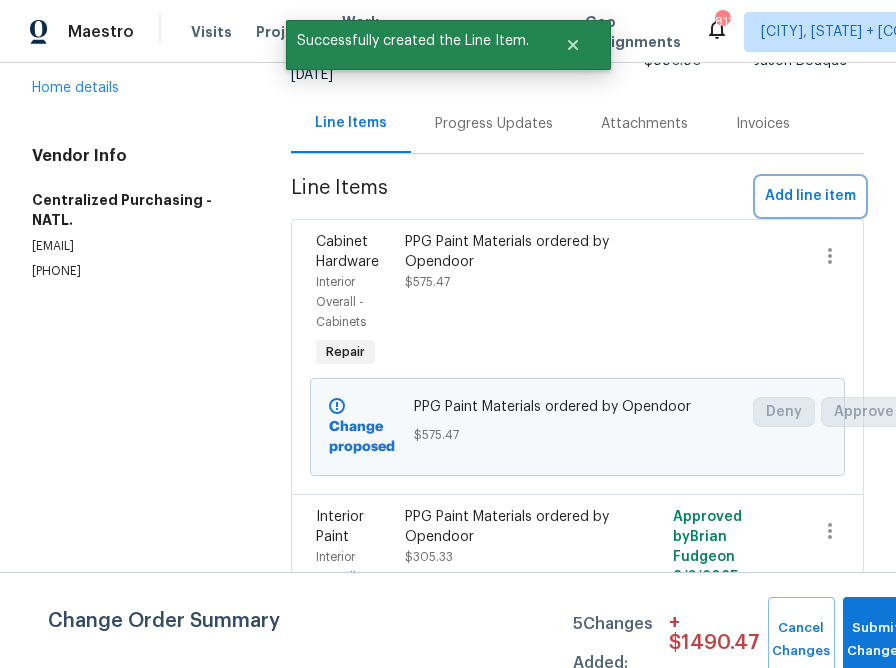 click on "Add line item" at bounding box center [810, 196] 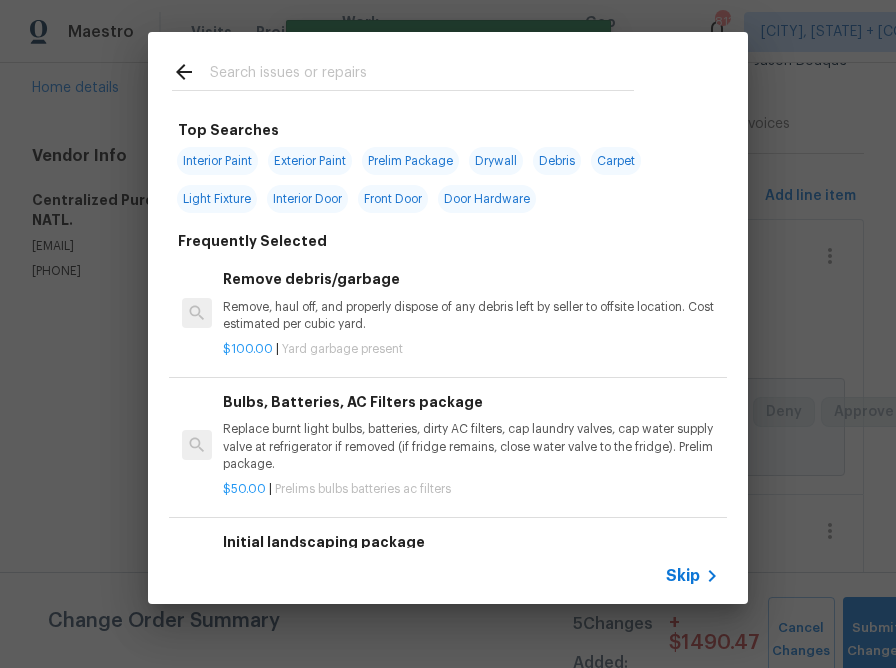 click on "Skip" at bounding box center (448, 576) 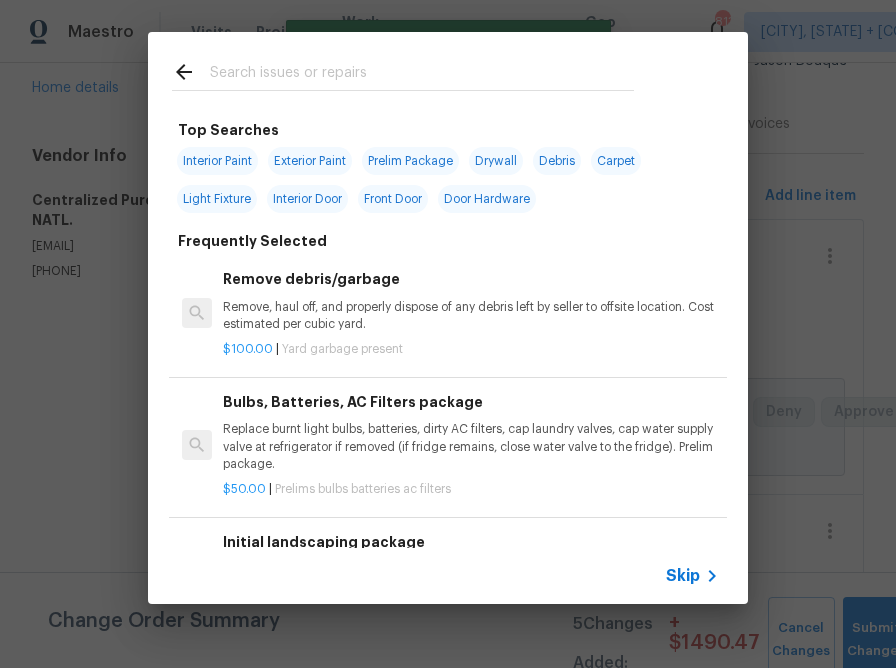 click on "Skip" at bounding box center [683, 576] 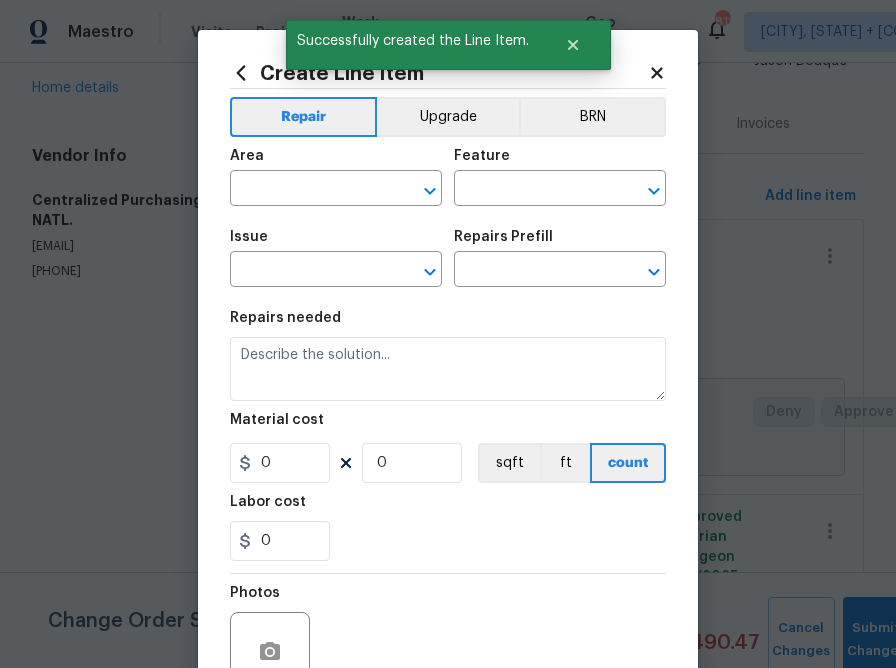 click on "Area ​" at bounding box center [336, 177] 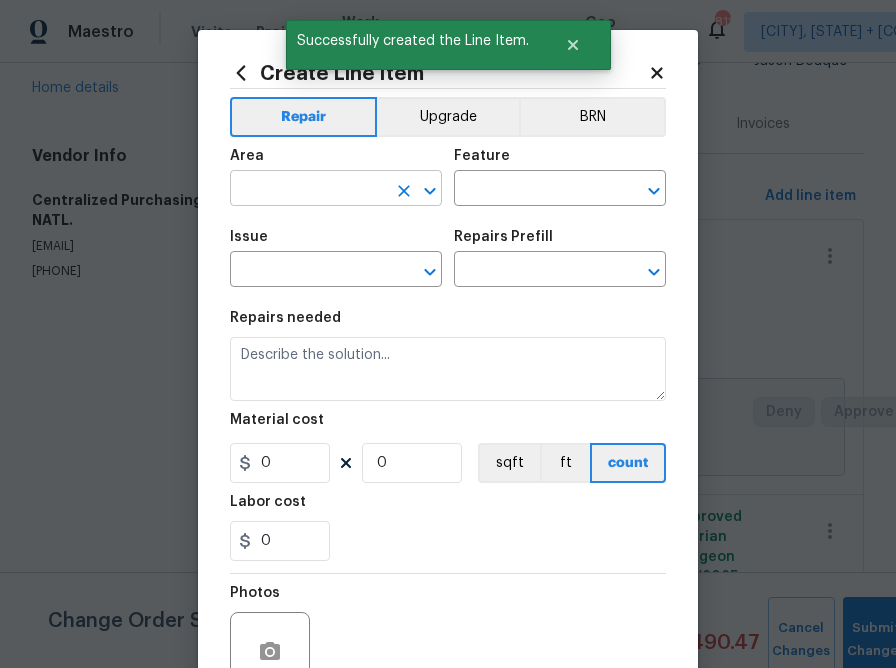 click on "​" at bounding box center [336, 190] 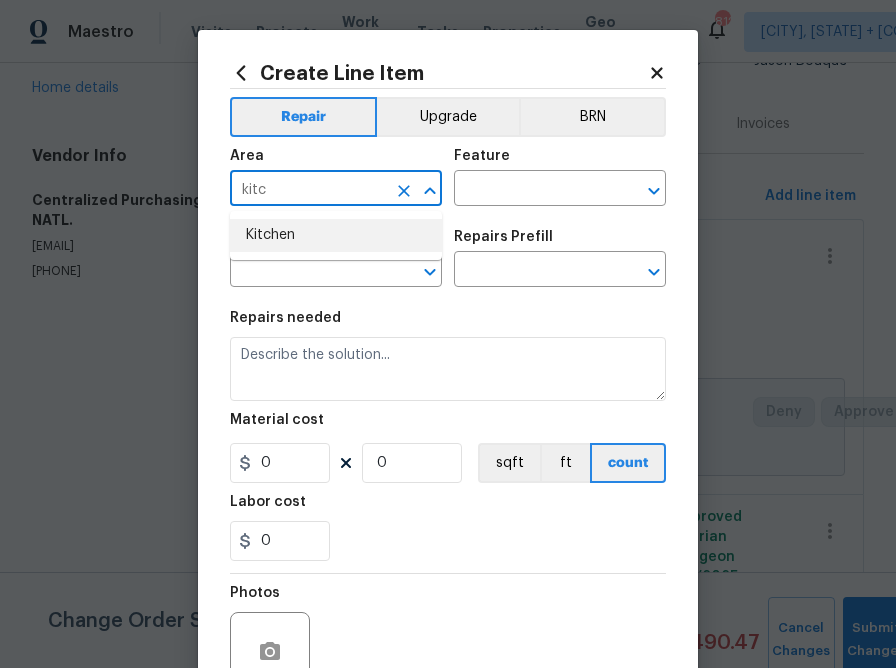 click on "Kitchen" at bounding box center [336, 235] 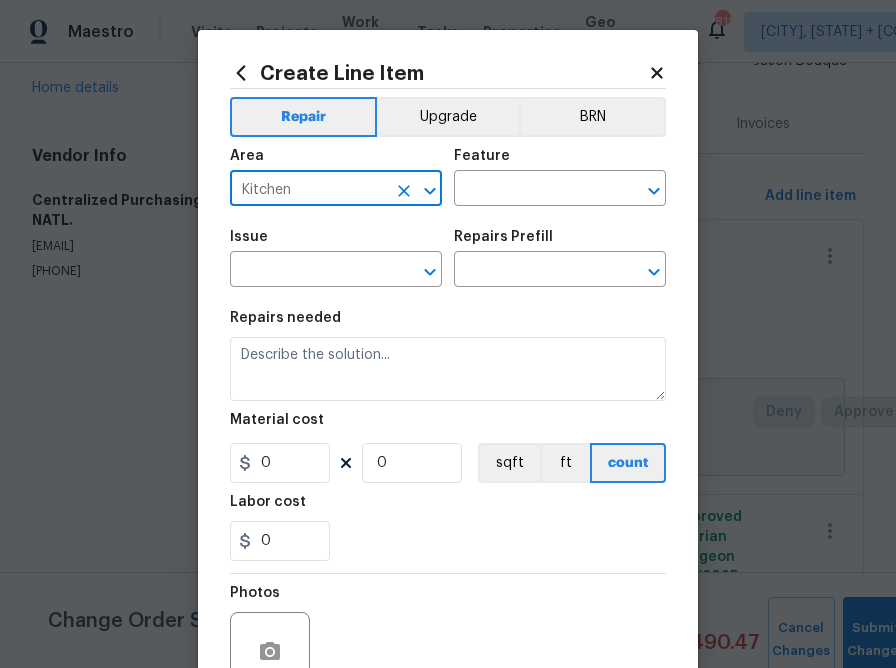 type on "Kitchen" 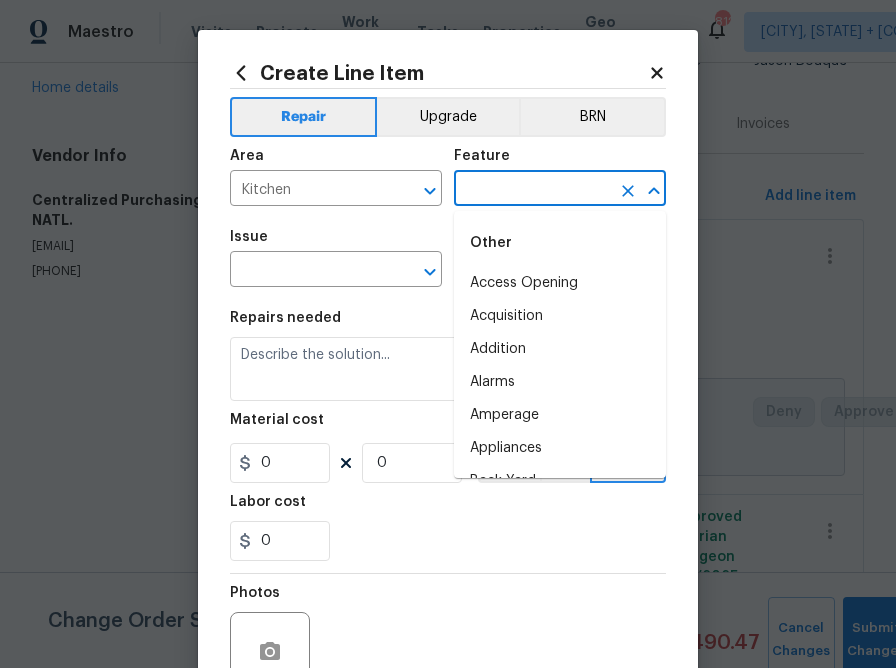 click at bounding box center (532, 190) 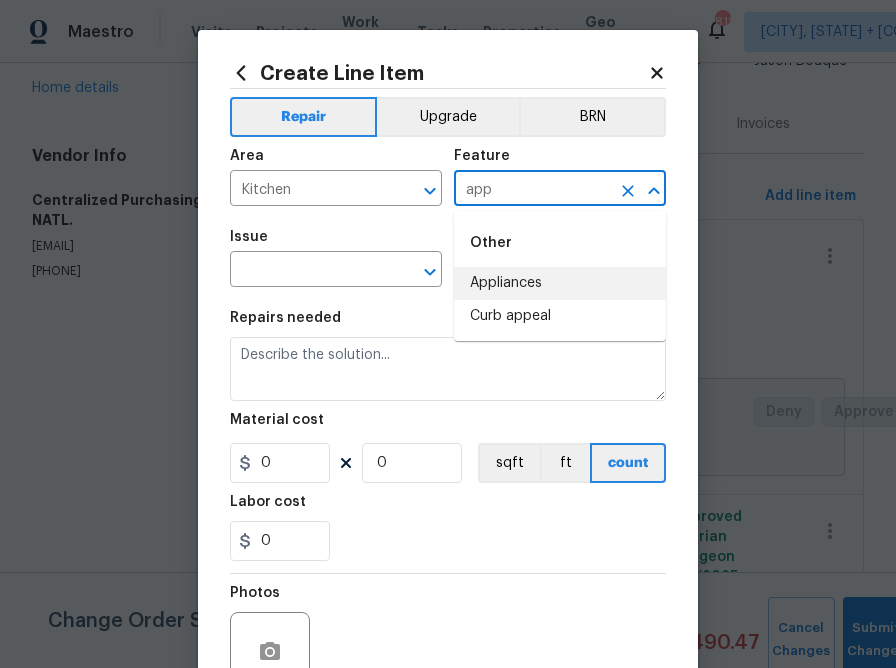 click on "Appliances" at bounding box center [560, 283] 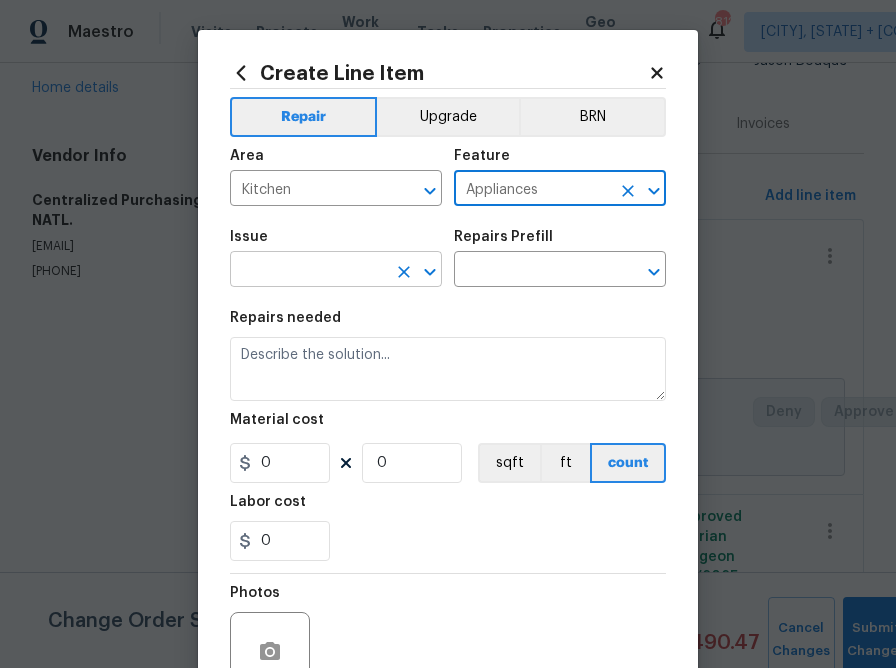 type on "Appliances" 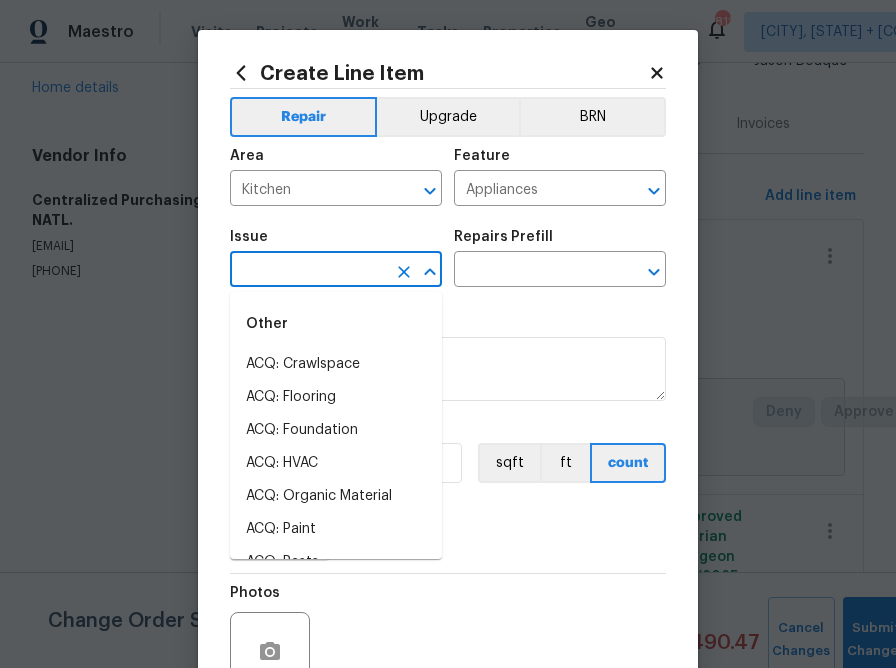 click at bounding box center (308, 271) 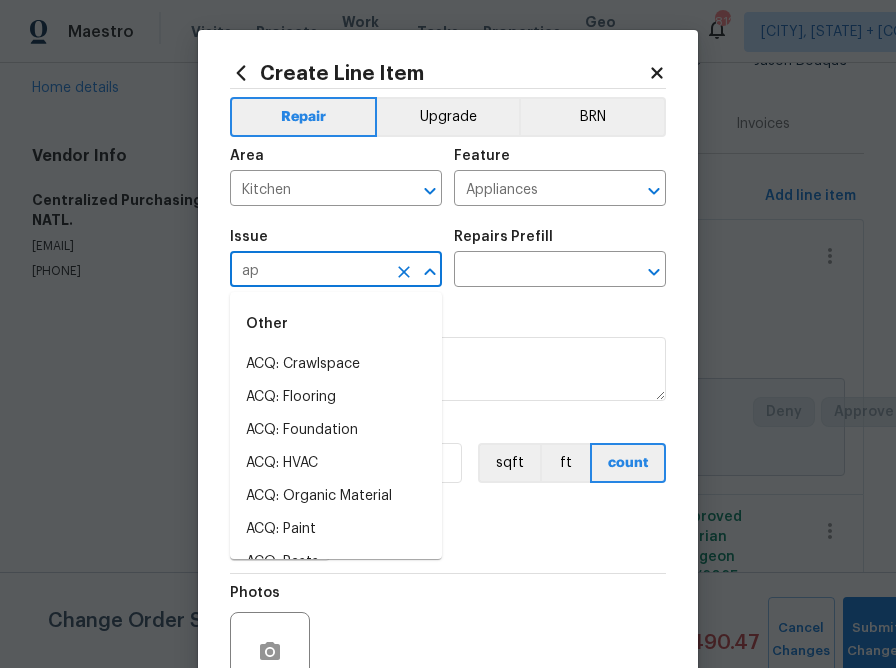 type on "app" 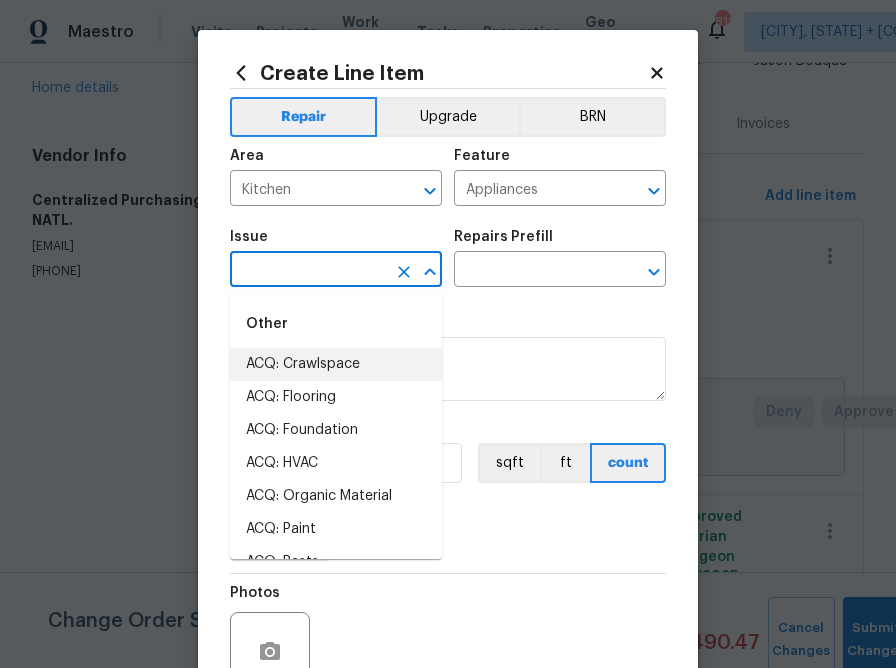 click on "Create Line Item Repair Upgrade BRN Area Kitchen Feature Appliances Issue Repairs Prefill Repairs needed Material cost 0 0 sqft ft count Labor cost 0 Photos Create without photos Total [PRICE] Cancel Create" at bounding box center [448, 430] 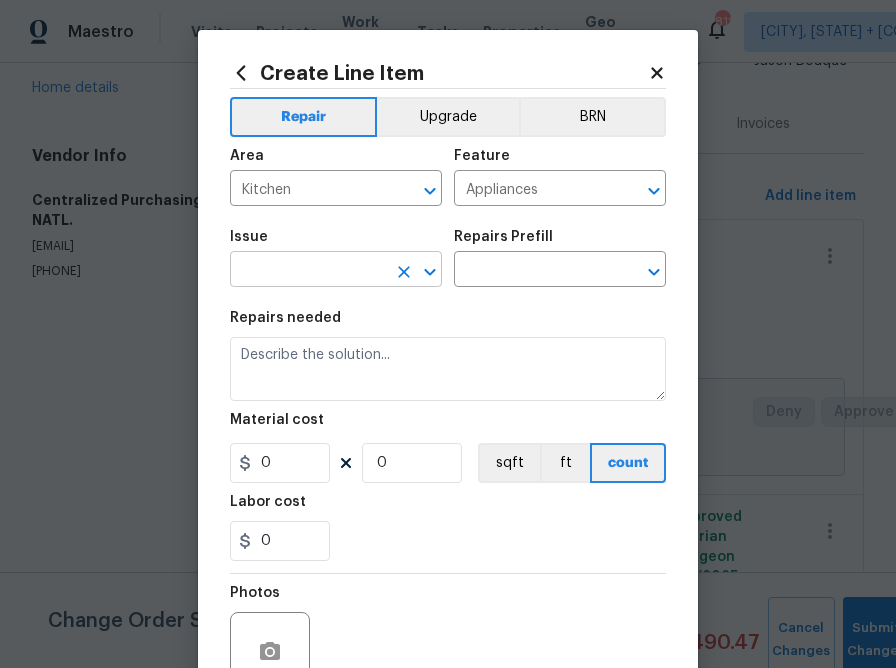 click at bounding box center [308, 271] 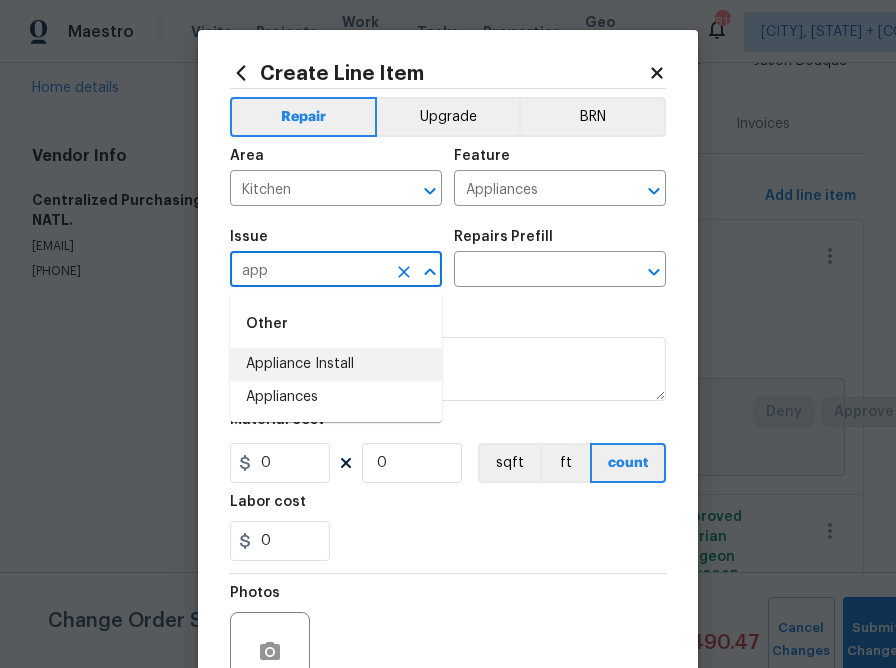 click on "Appliance Install" at bounding box center [336, 364] 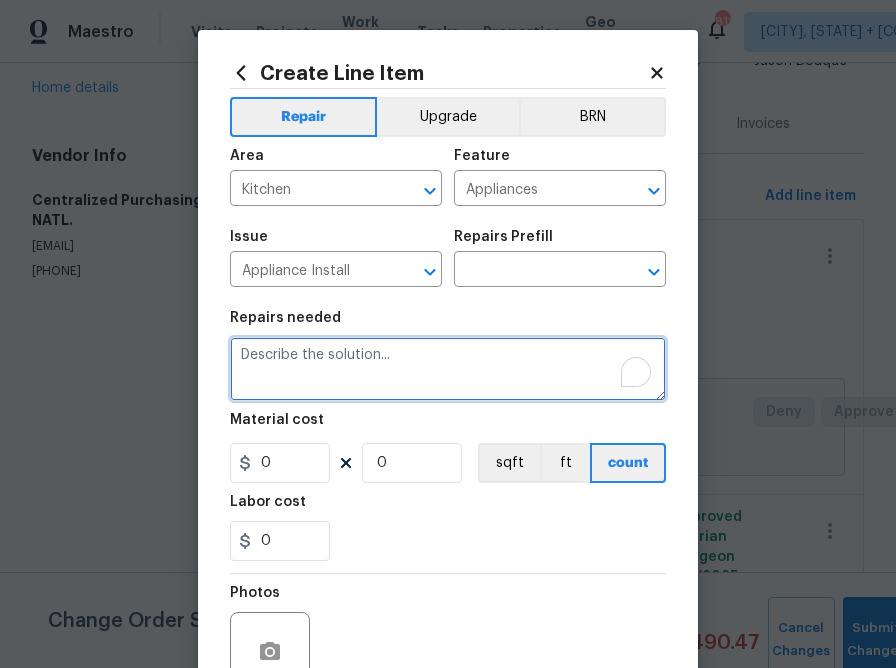 click at bounding box center [448, 369] 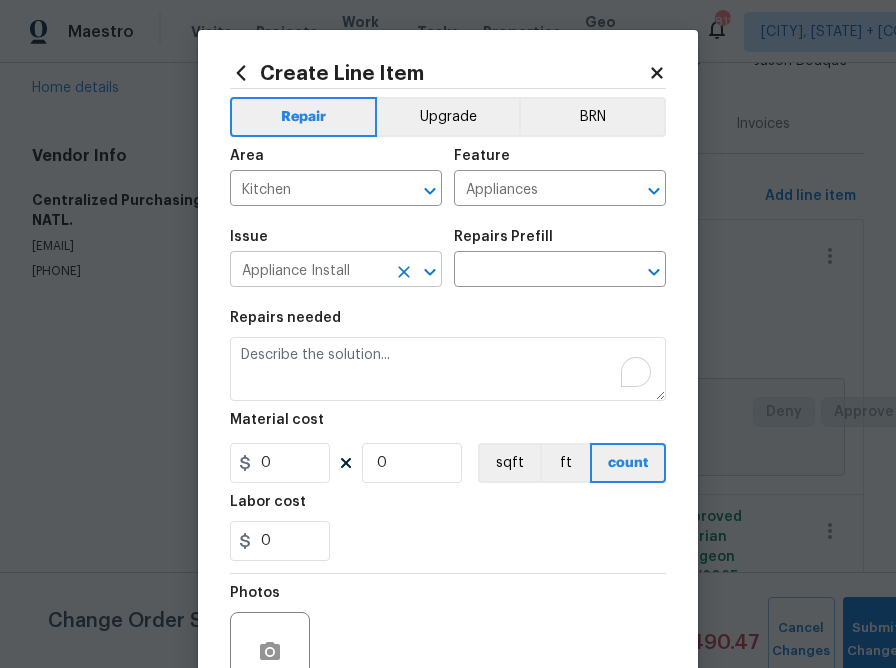 click on "Appliance Install" at bounding box center (308, 271) 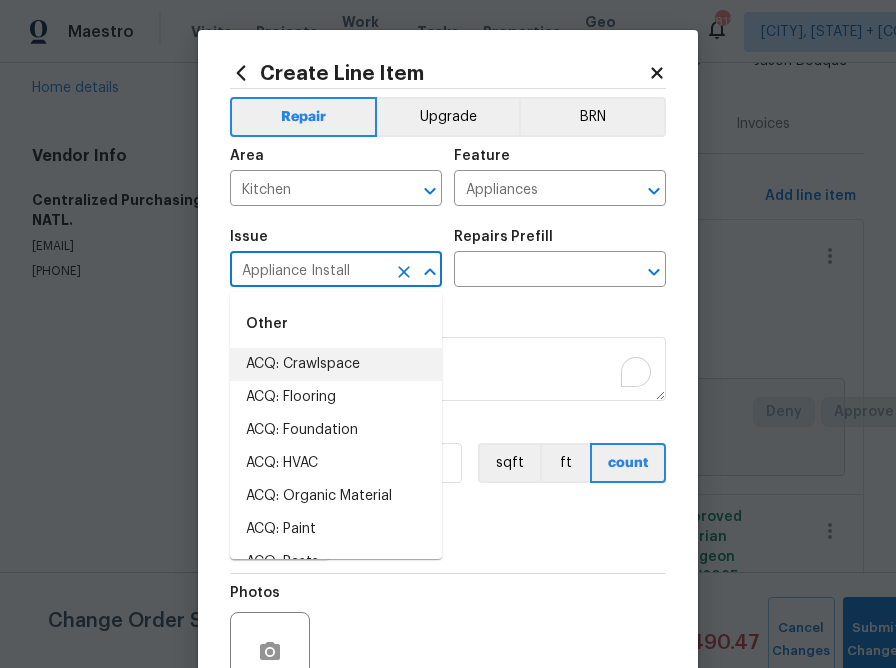 click on "Appliance Install" at bounding box center [308, 271] 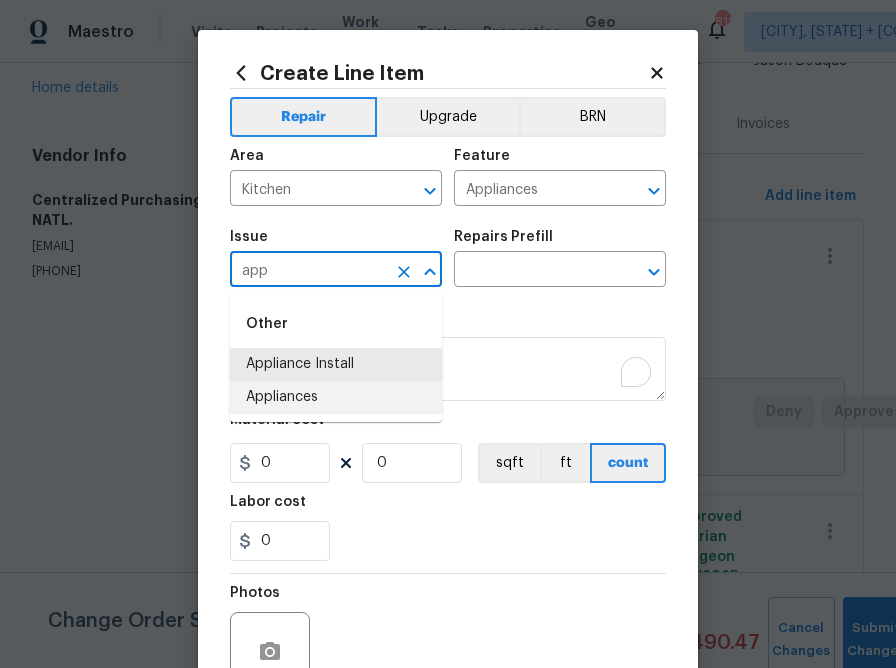 click on "Appliances" at bounding box center (336, 397) 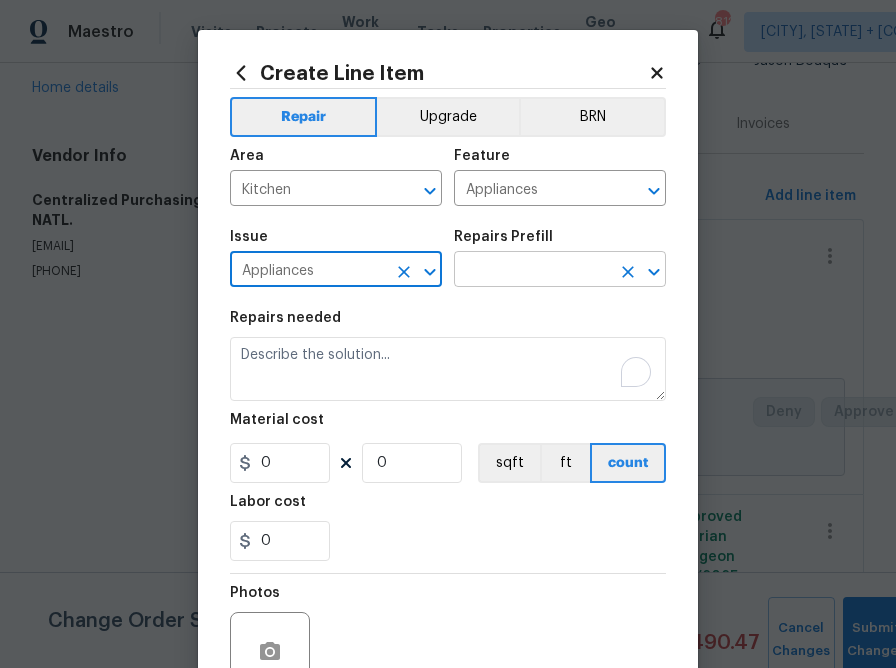 type on "Appliances" 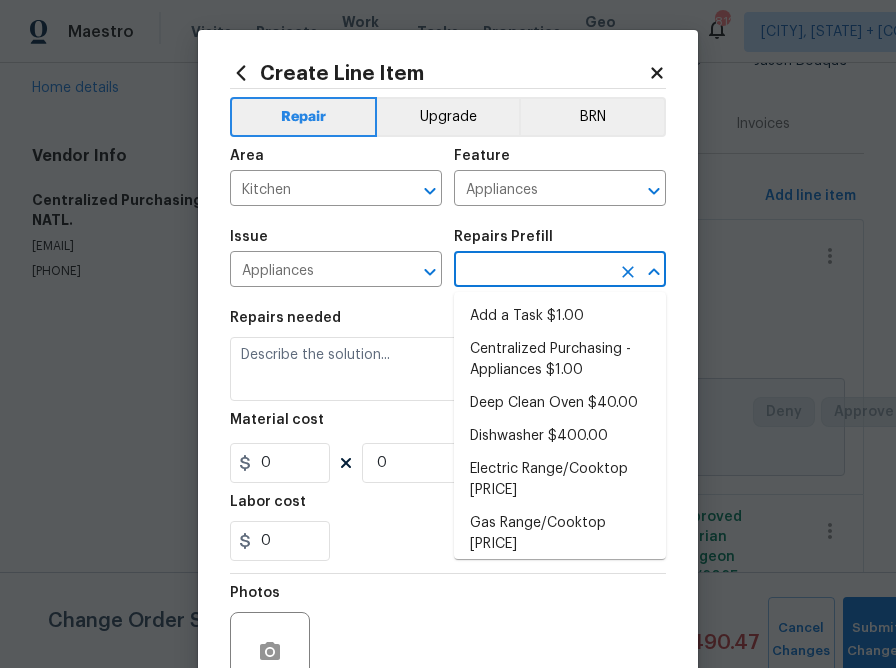 click at bounding box center [532, 271] 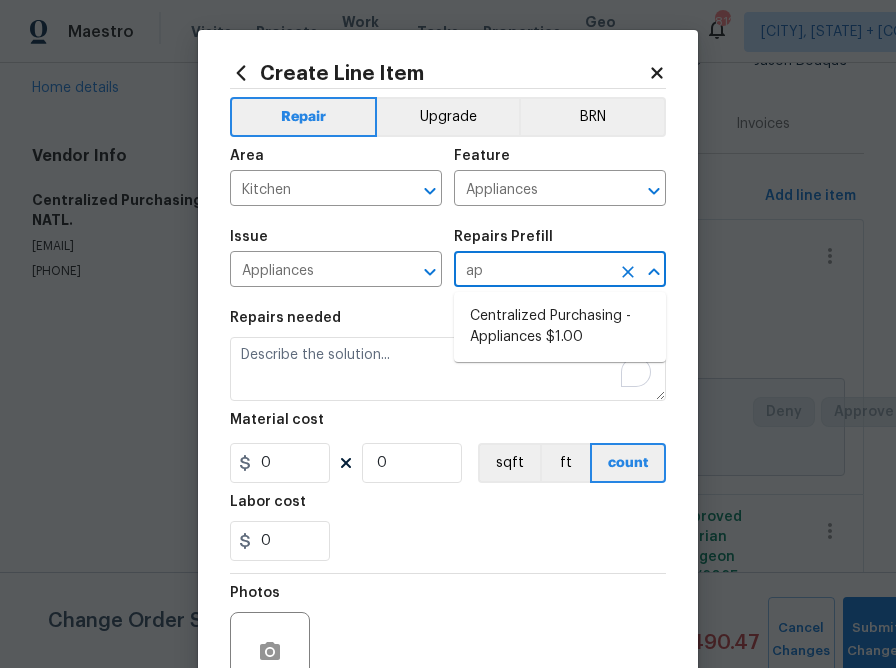 type on "app" 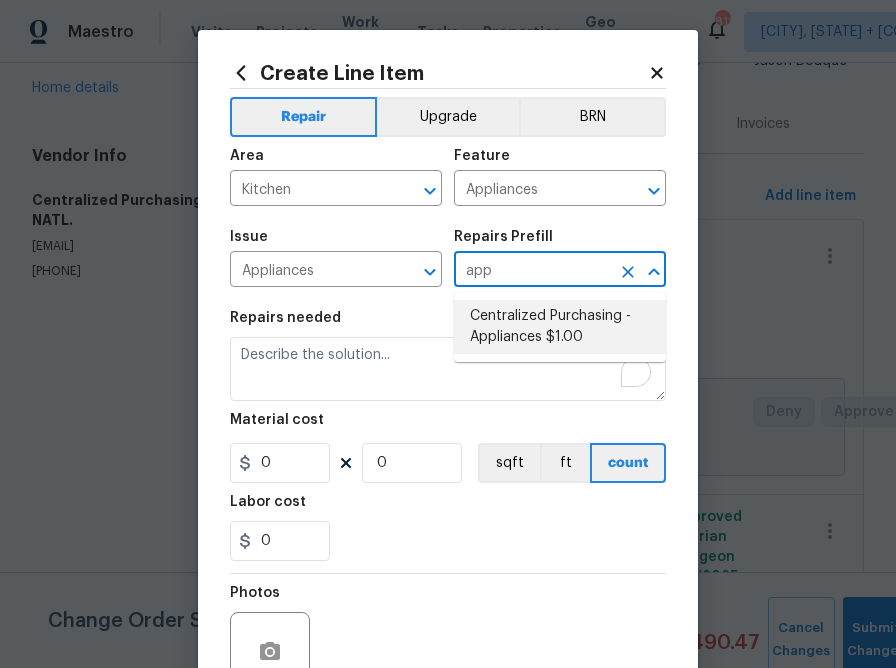 click on "Centralized Purchasing - Appliances $1.00" at bounding box center [560, 327] 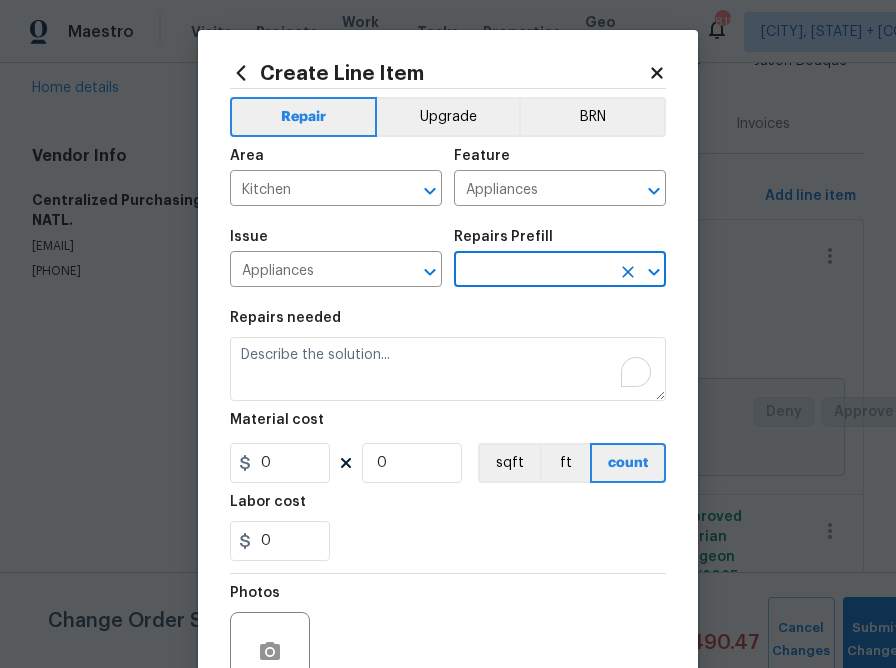 type on "Centralized Purchasing - Appliances $1.00" 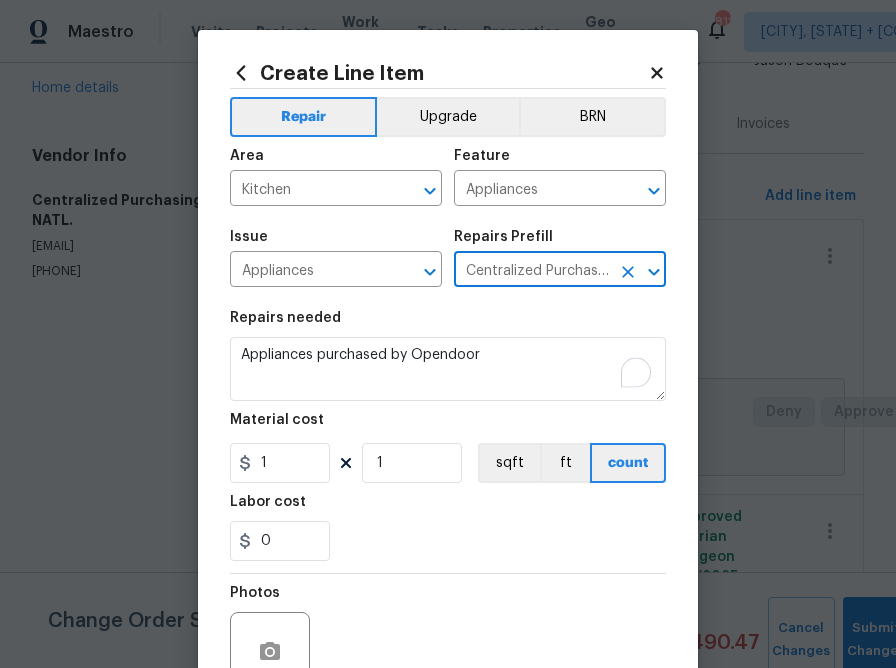 type on "Centralized Purchasing - Appliances $1.00" 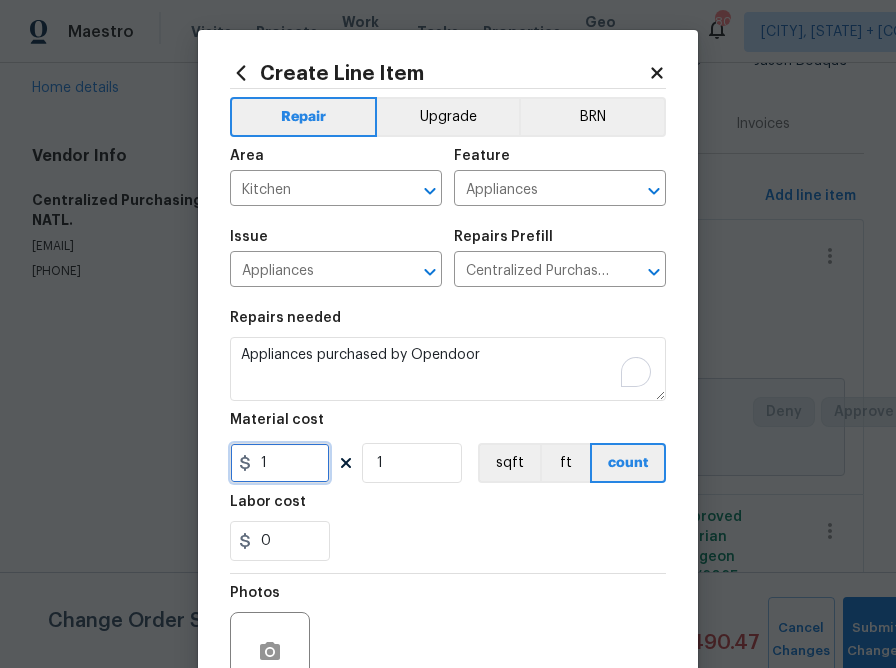 click on "1" at bounding box center [280, 463] 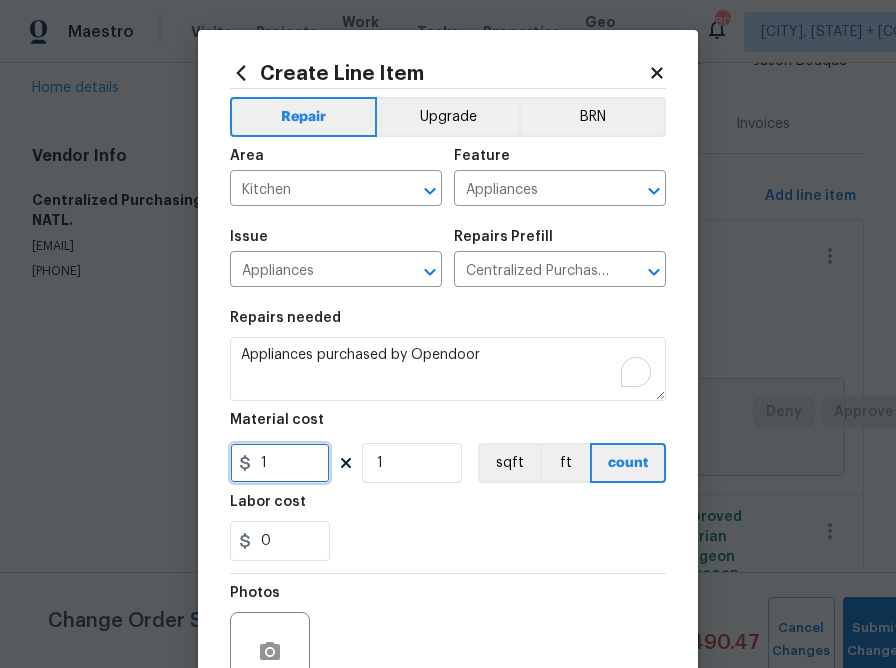 click on "1" at bounding box center (280, 463) 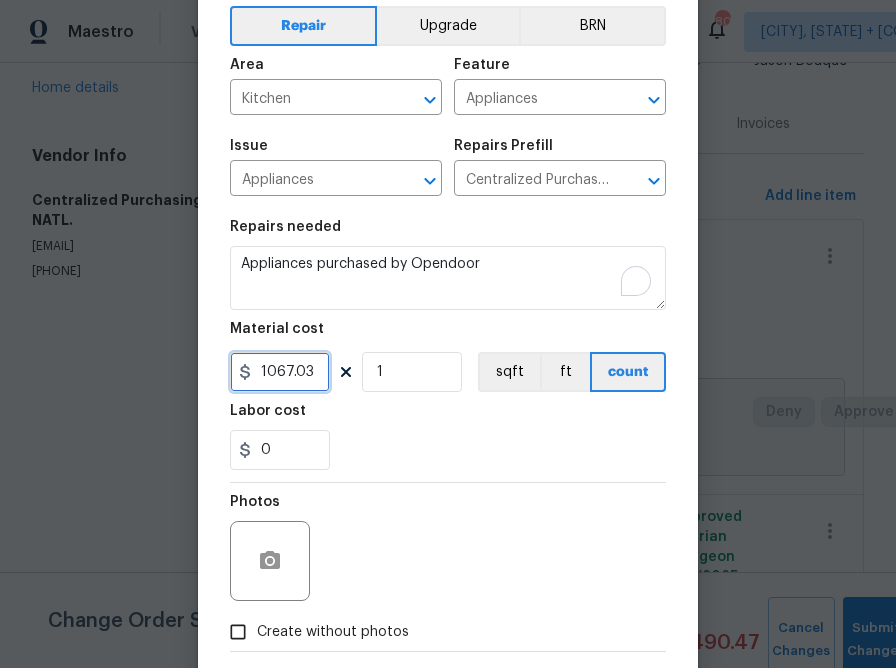 scroll, scrollTop: 194, scrollLeft: 0, axis: vertical 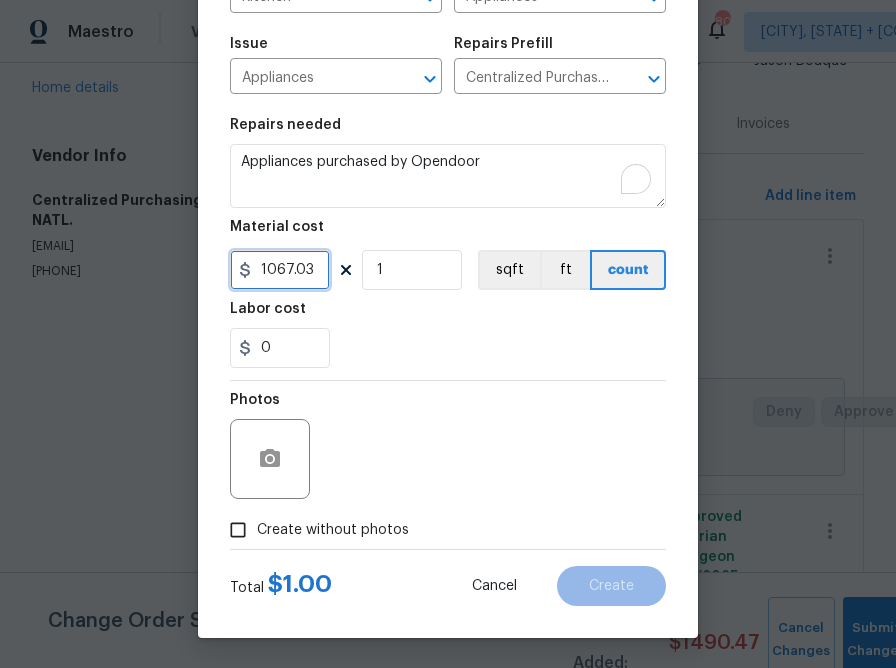 type on "1067.03" 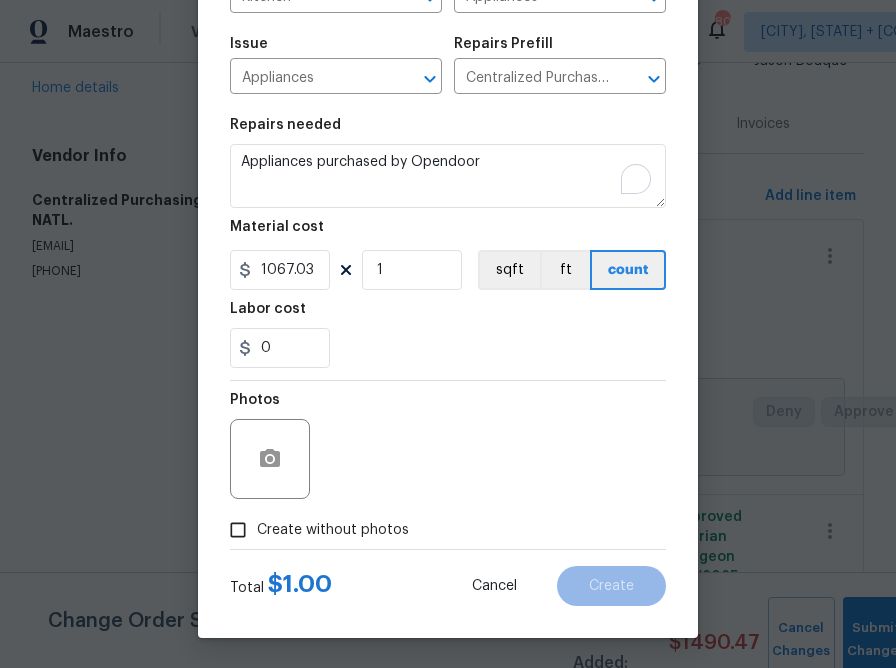 click on "Create without photos" at bounding box center [333, 530] 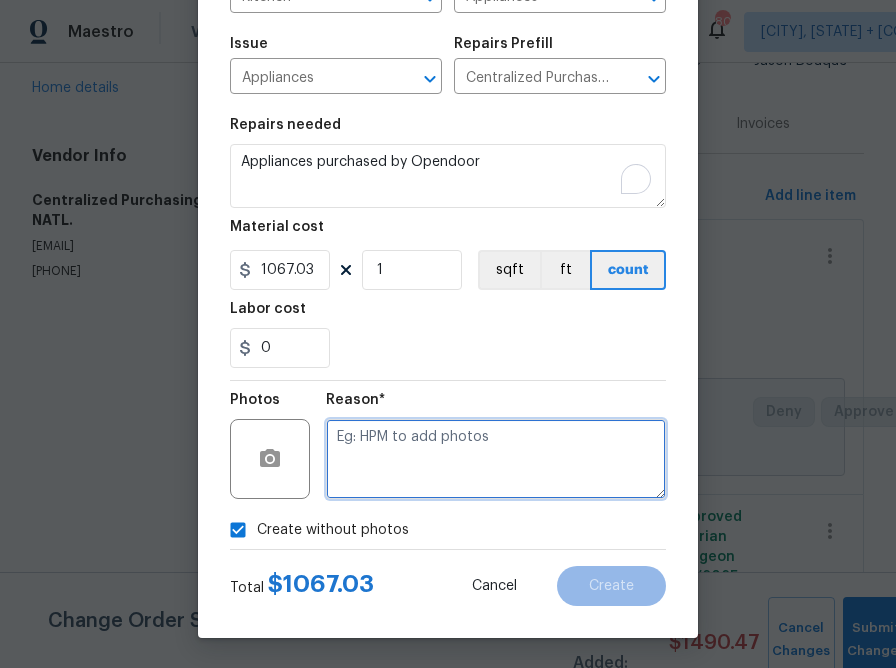 click at bounding box center [496, 459] 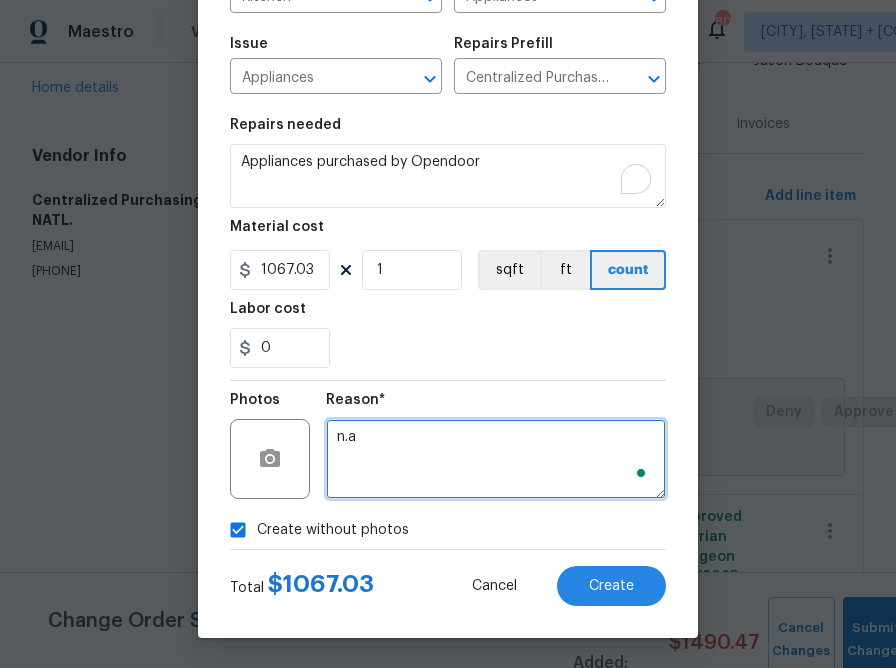 type on "n.a" 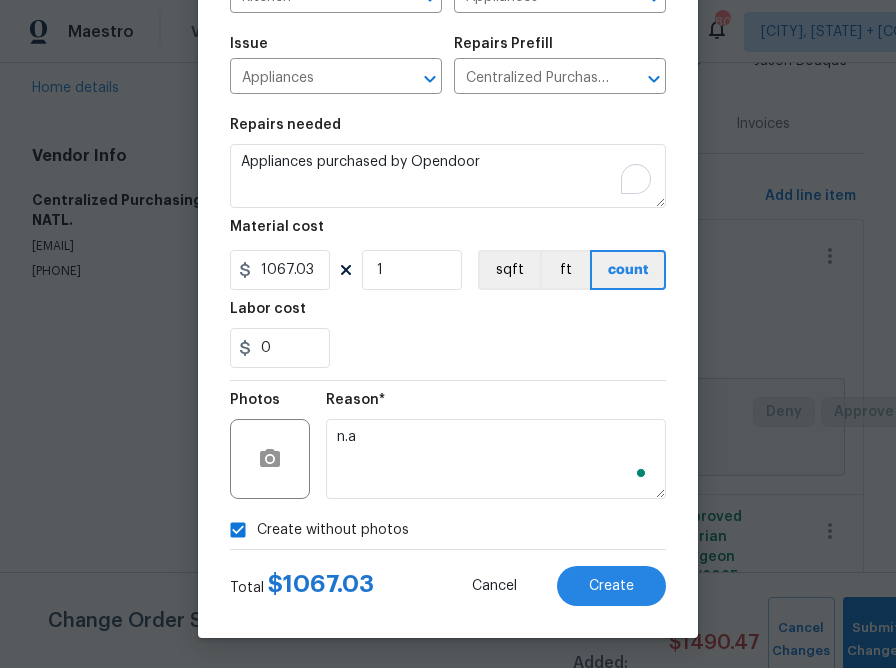 click on "Total [PRICE] Cancel Create" at bounding box center [448, 578] 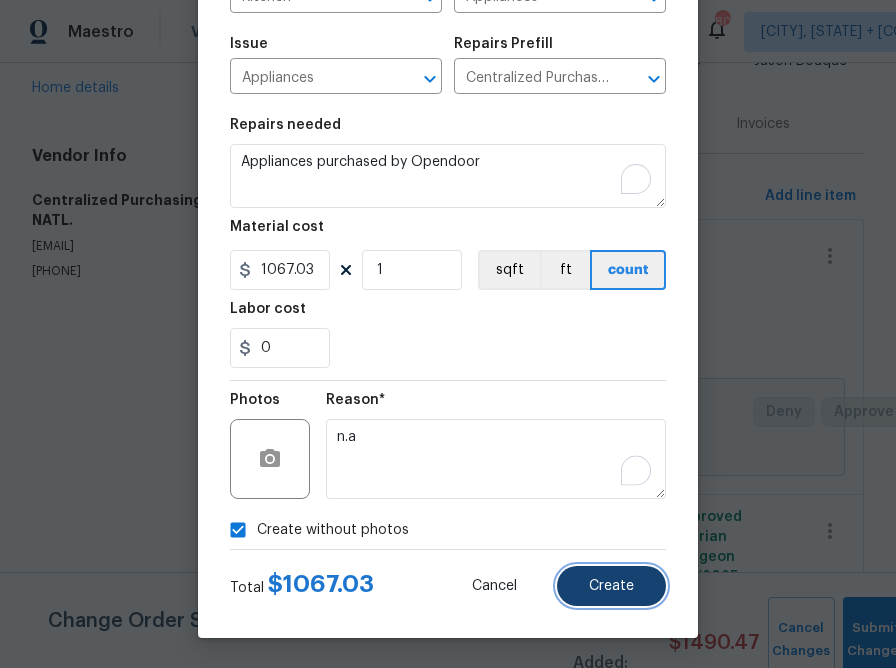 click on "Create" at bounding box center [611, 586] 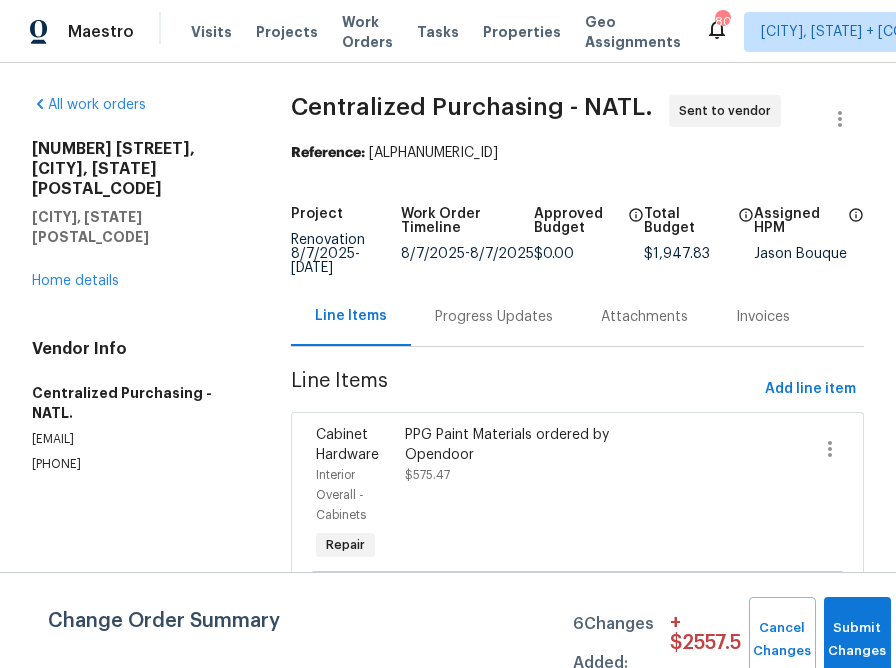 scroll, scrollTop: 506, scrollLeft: 0, axis: vertical 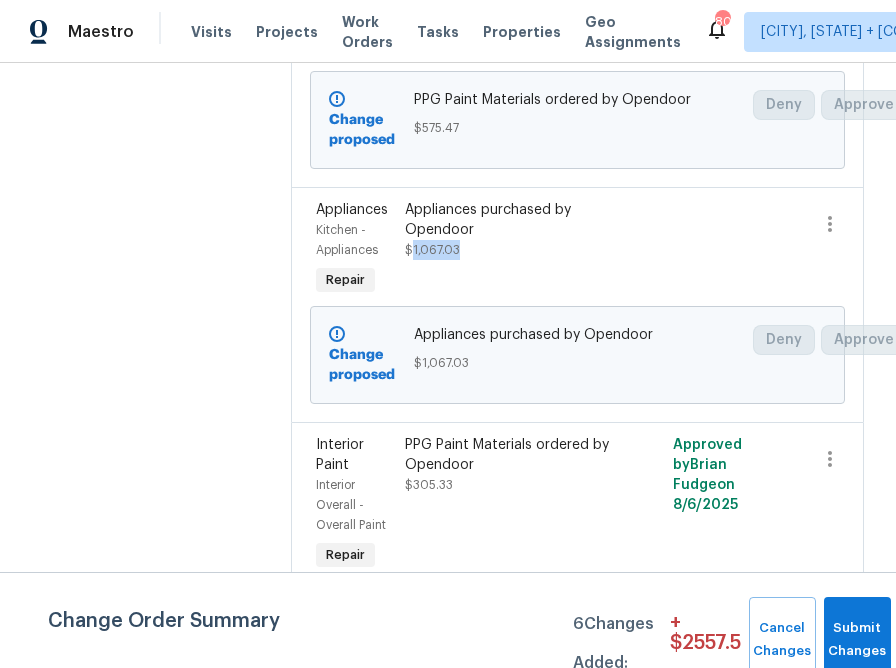 drag, startPoint x: 413, startPoint y: 244, endPoint x: 482, endPoint y: 257, distance: 70.21396 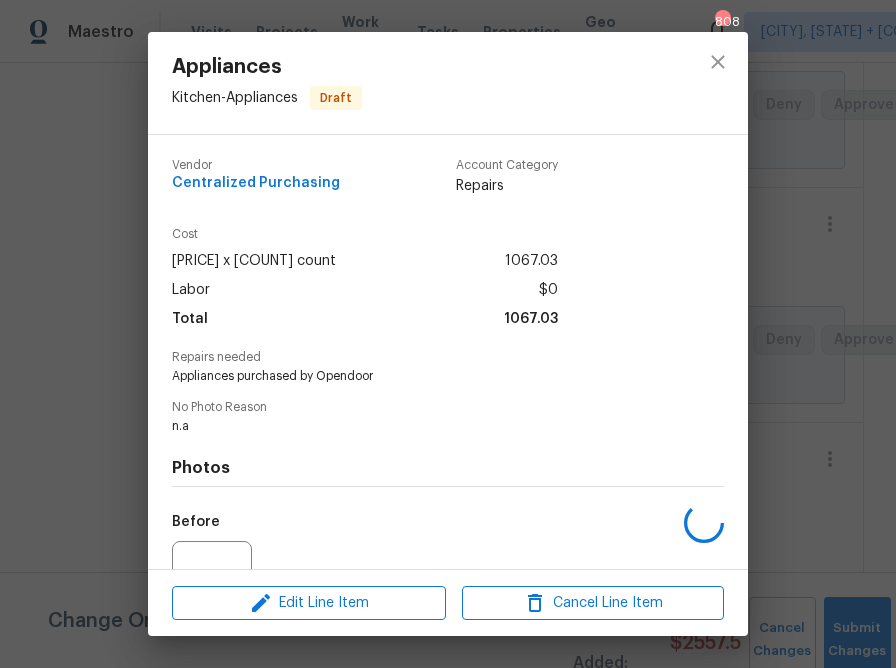 copy on "1,067.03" 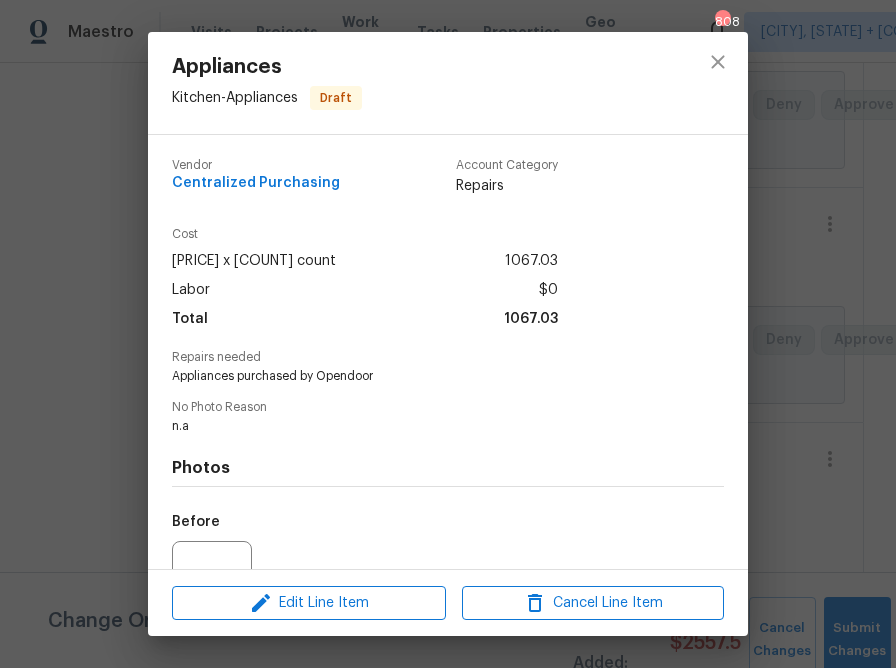 click on "1067.03" at bounding box center (531, 261) 